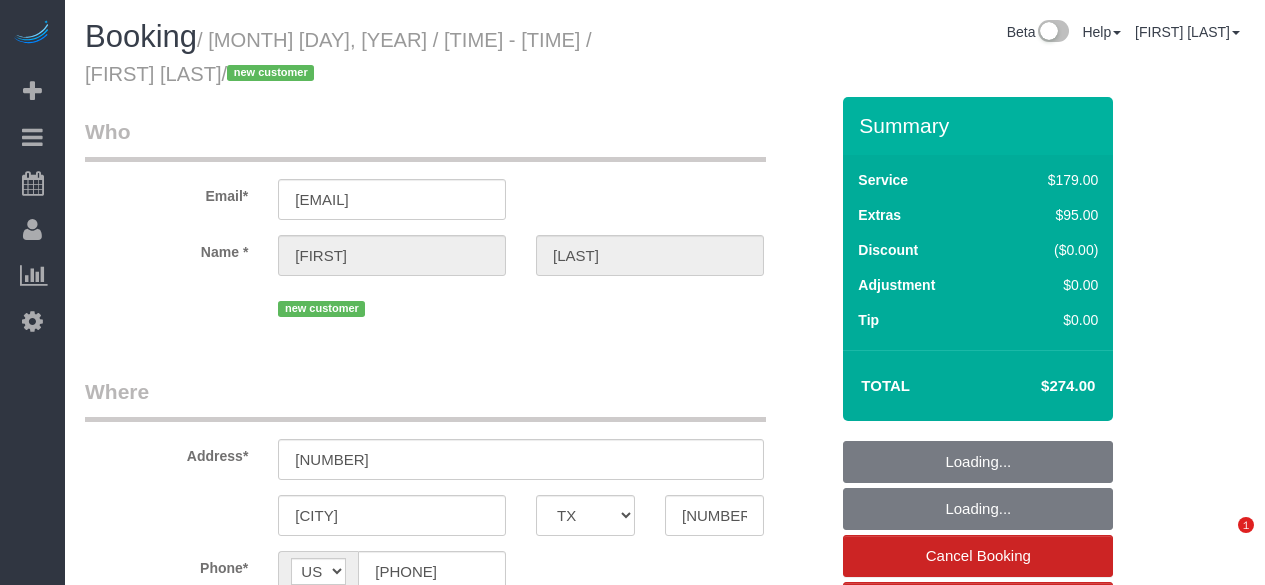 select on "TX" 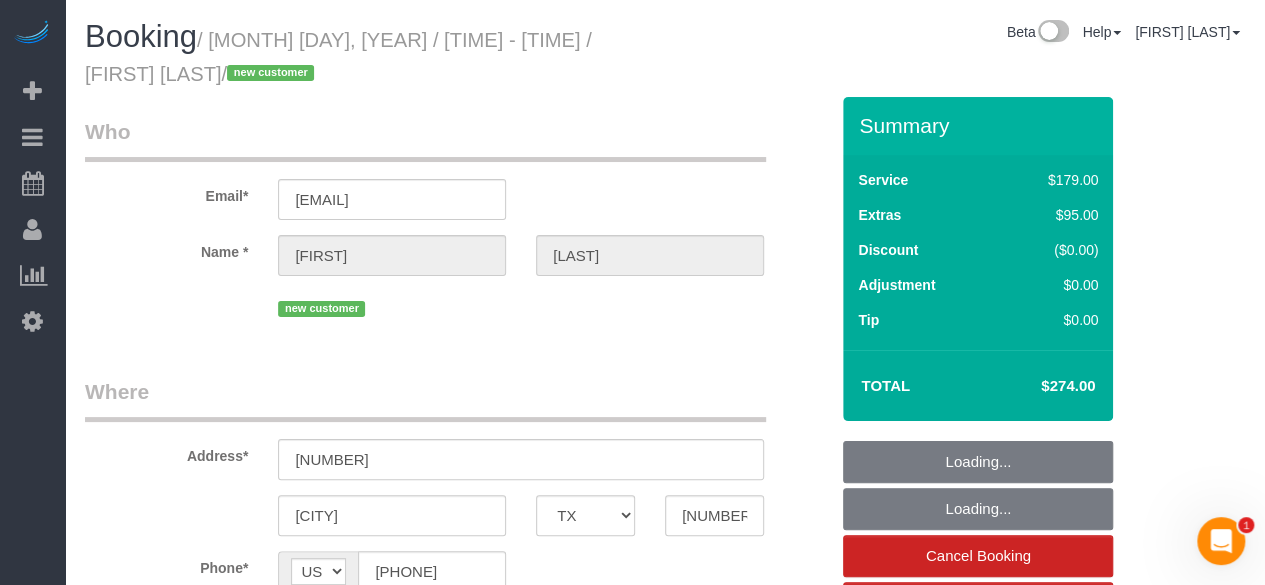 scroll, scrollTop: 0, scrollLeft: 0, axis: both 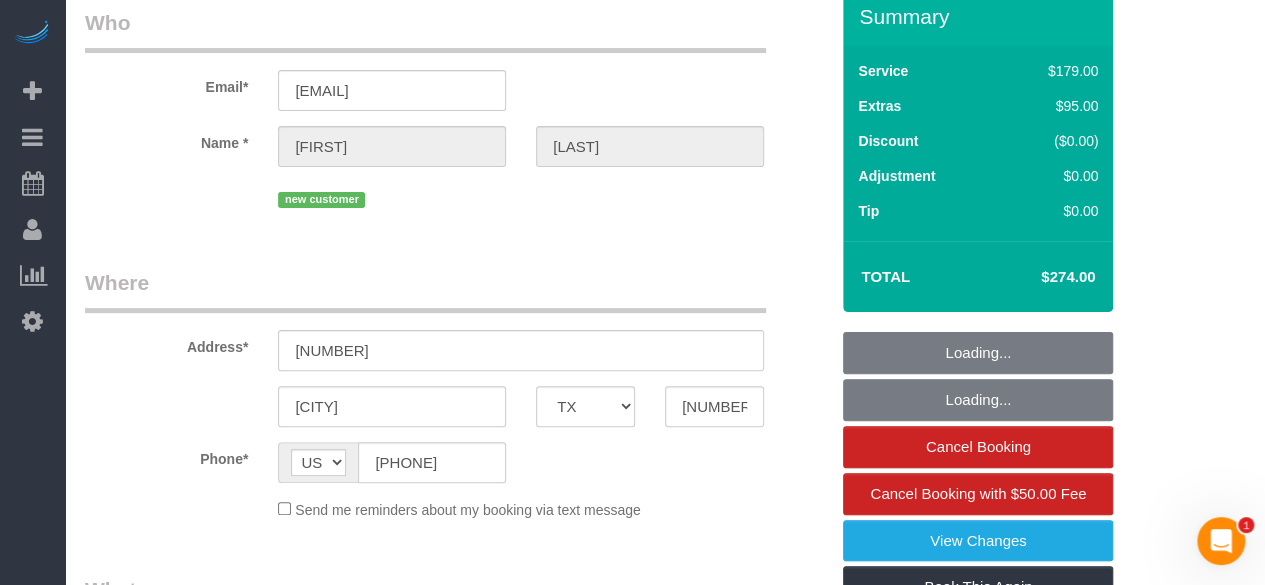 select on "3" 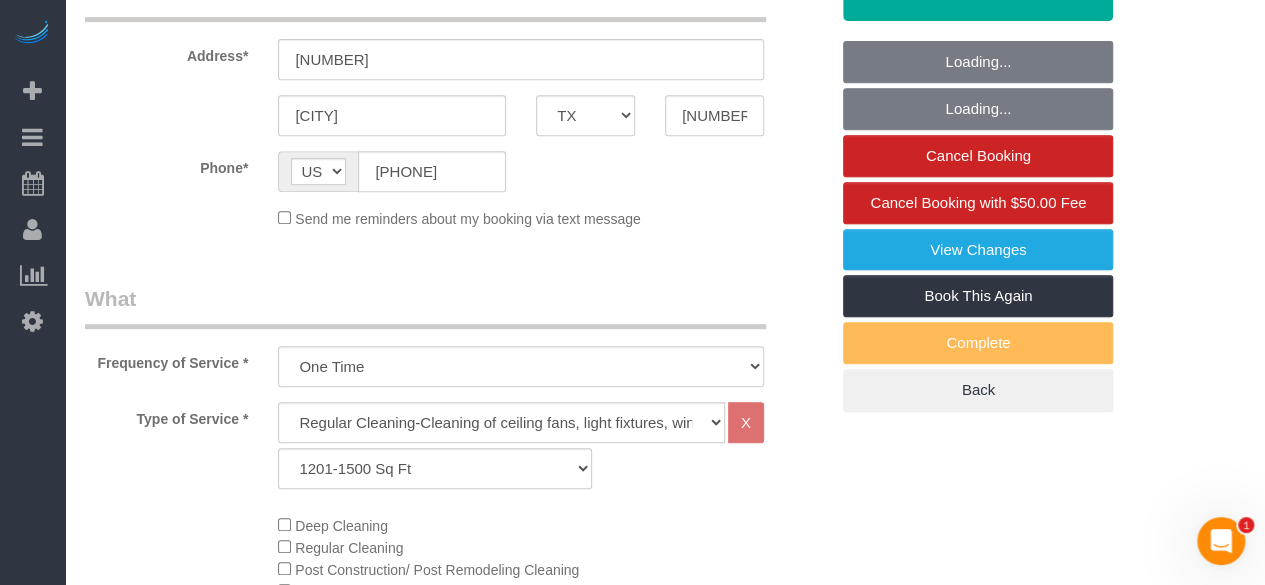 select on "object:10402" 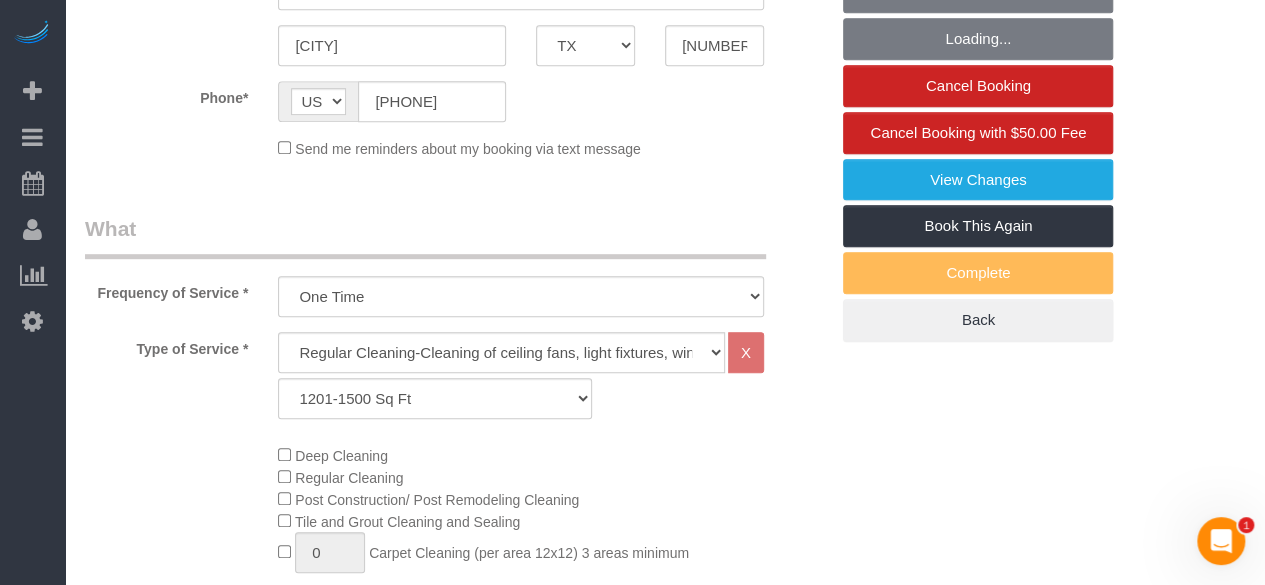 scroll, scrollTop: 500, scrollLeft: 0, axis: vertical 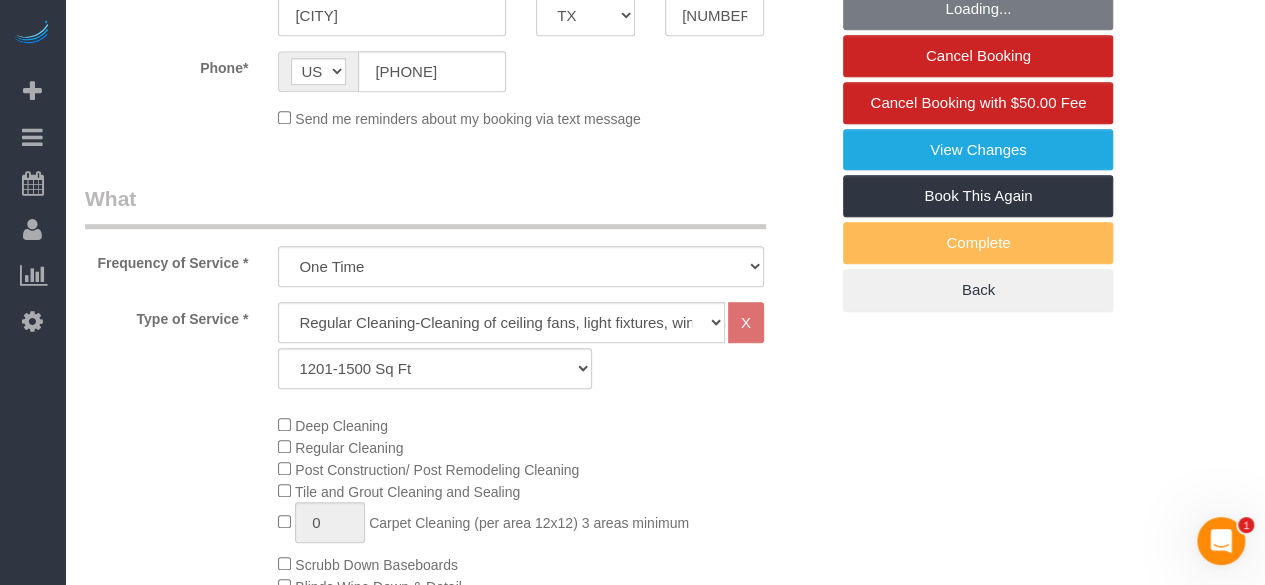 select on "string:fspay-a7cdd3a9-4d50-4c25-a90c-0914626497e3" 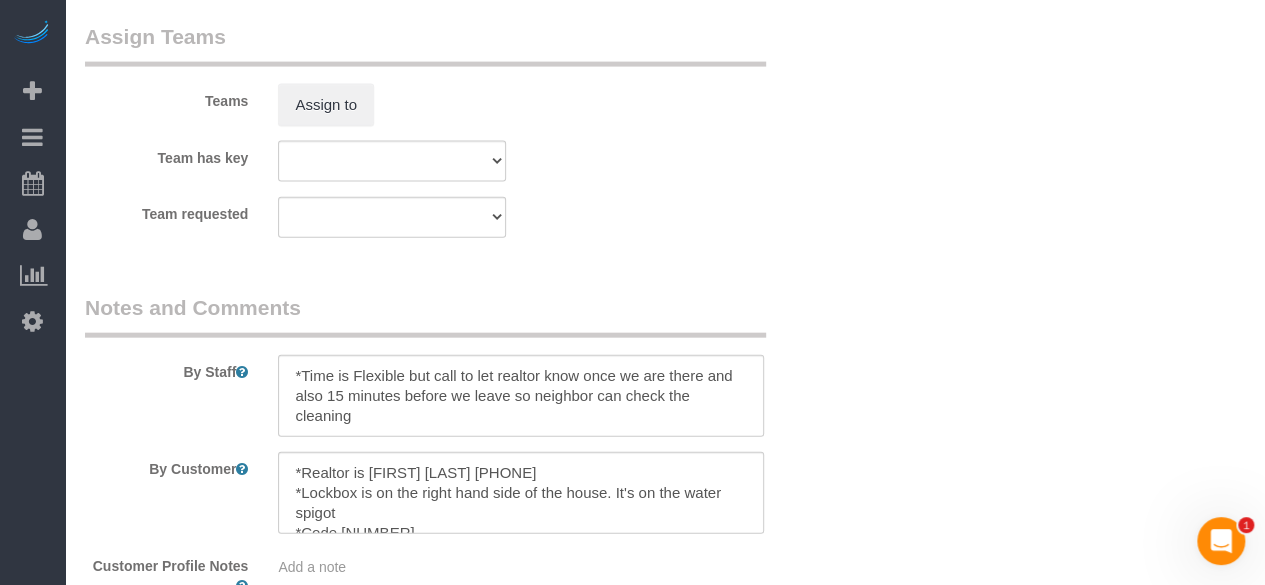 scroll, scrollTop: 2200, scrollLeft: 0, axis: vertical 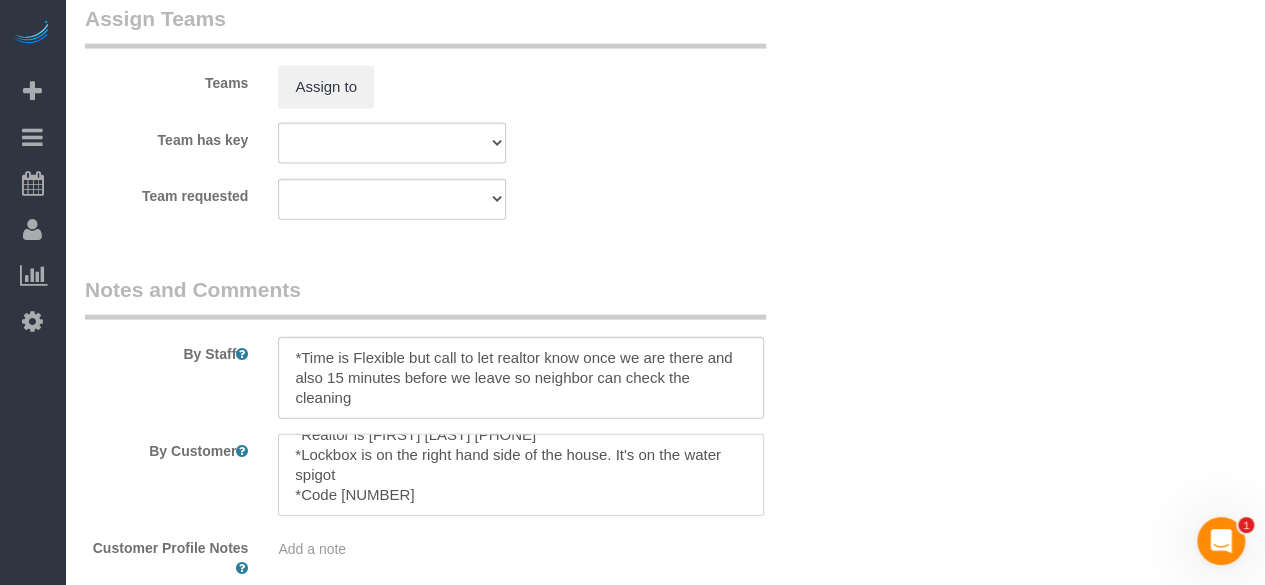 drag, startPoint x: 384, startPoint y: 493, endPoint x: 273, endPoint y: 456, distance: 117.00427 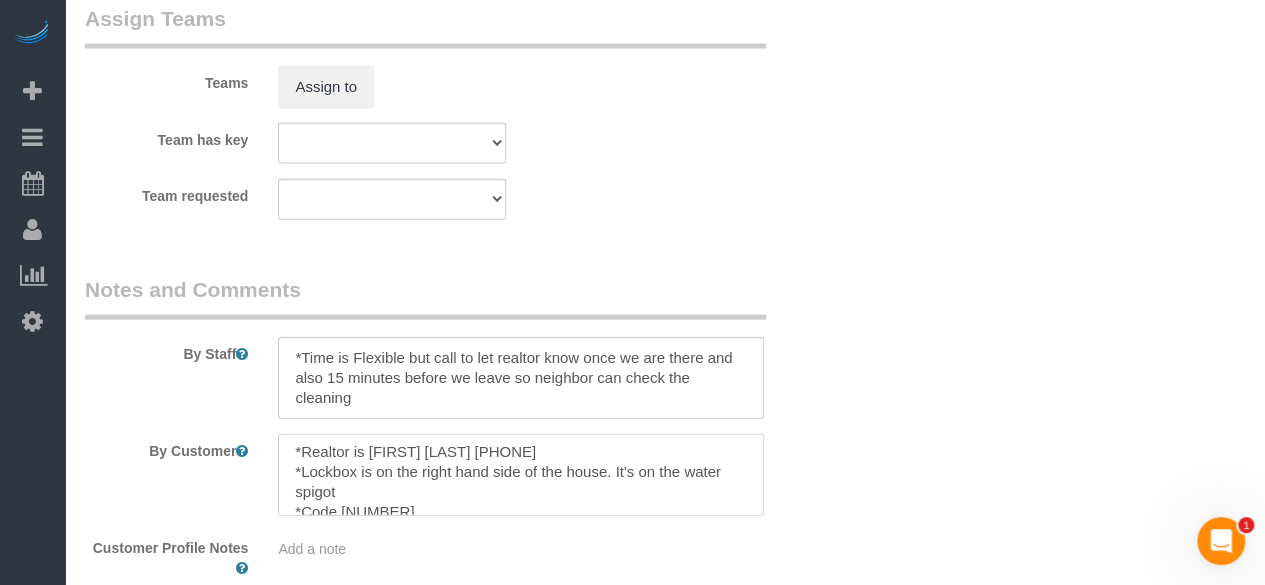 scroll, scrollTop: 0, scrollLeft: 0, axis: both 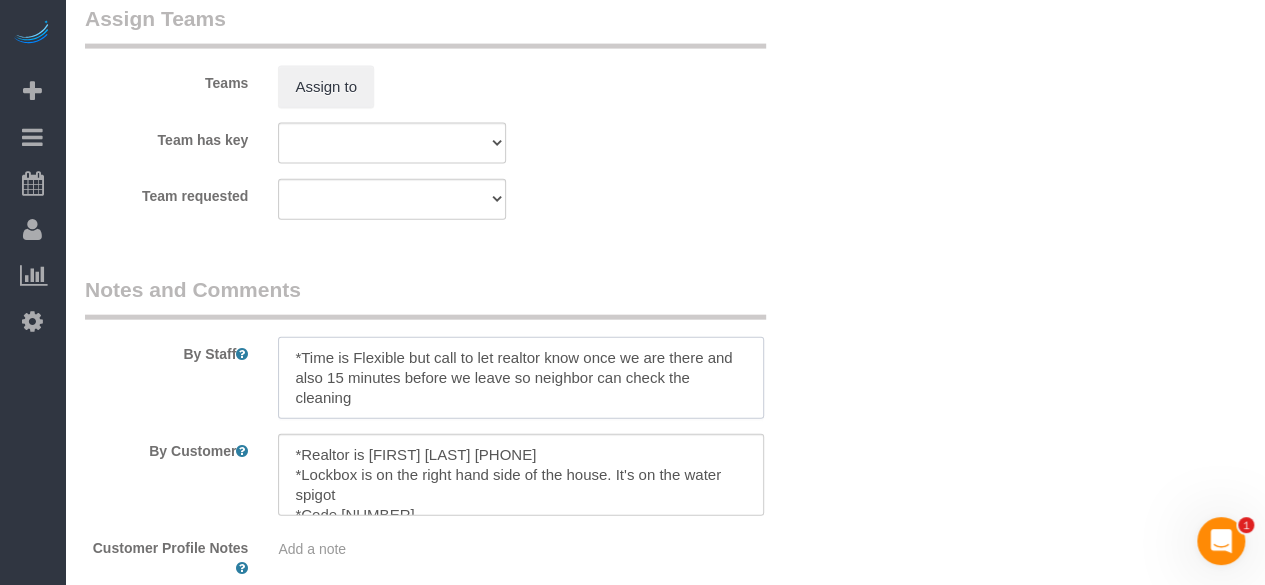drag, startPoint x: 358, startPoint y: 400, endPoint x: 656, endPoint y: 355, distance: 301.3785 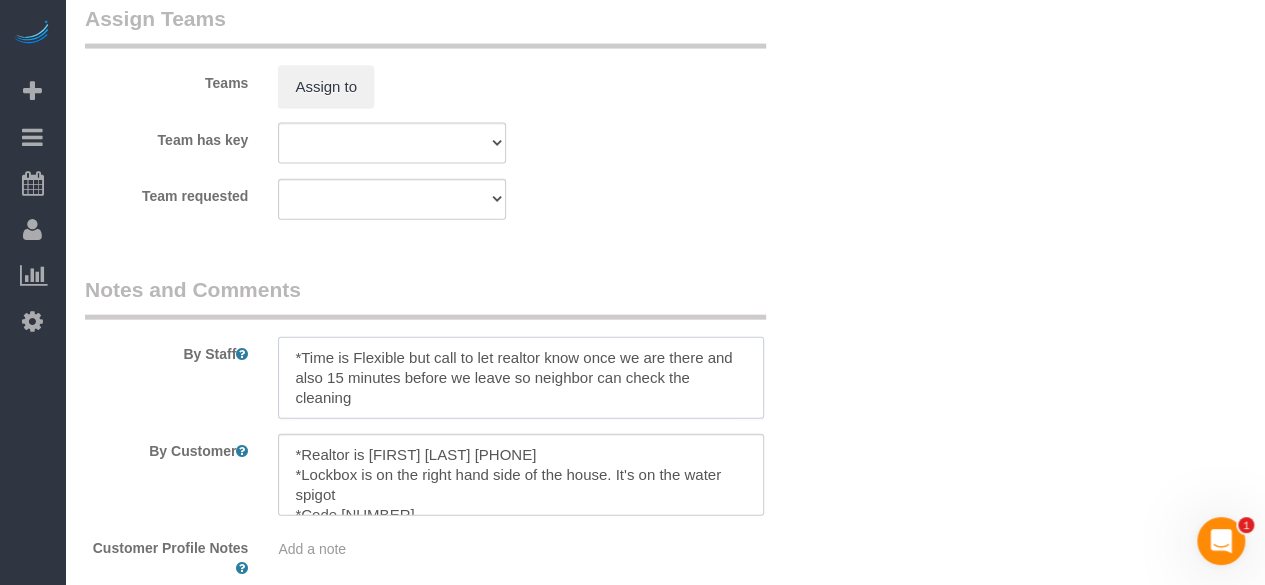 click at bounding box center [521, 378] 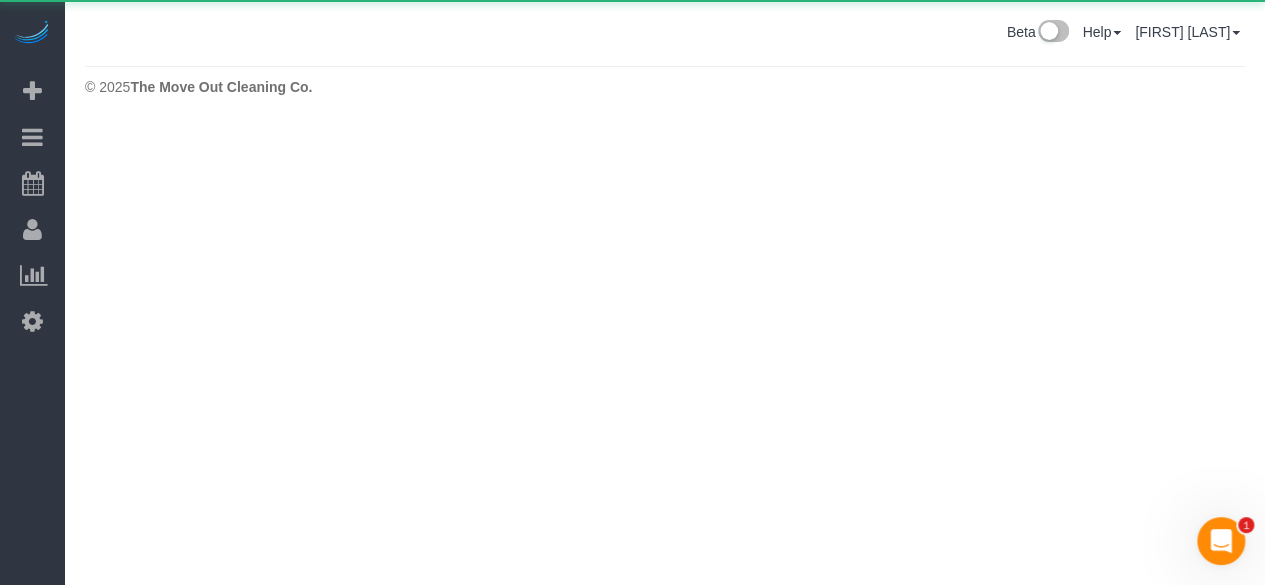 scroll, scrollTop: 0, scrollLeft: 0, axis: both 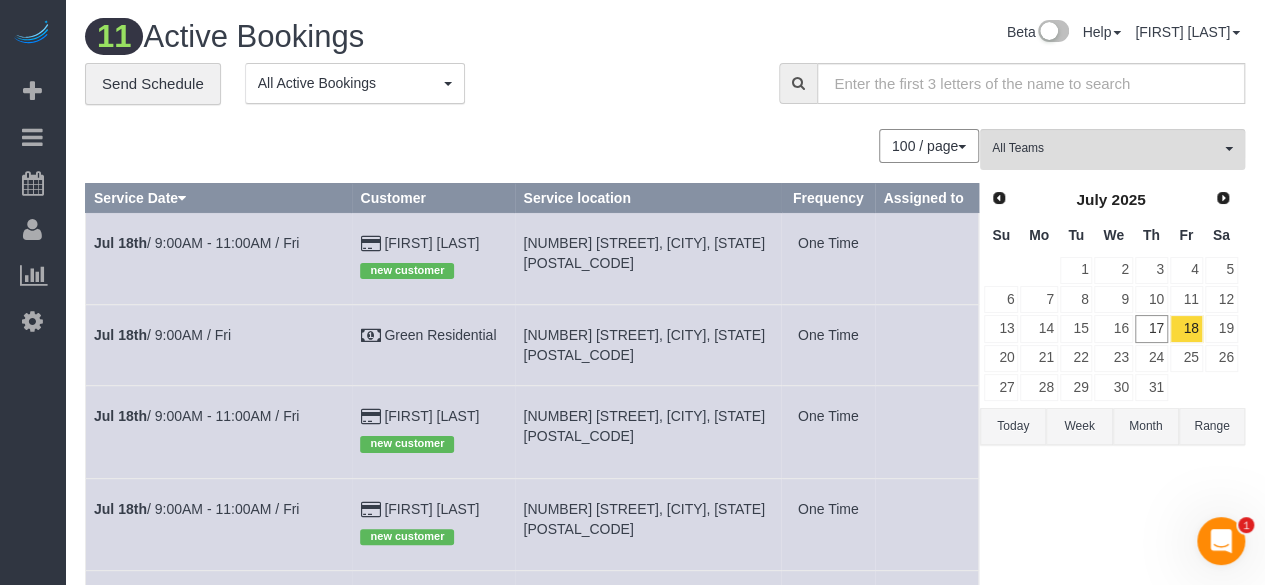 drag, startPoint x: 1002, startPoint y: 421, endPoint x: 978, endPoint y: 410, distance: 26.400757 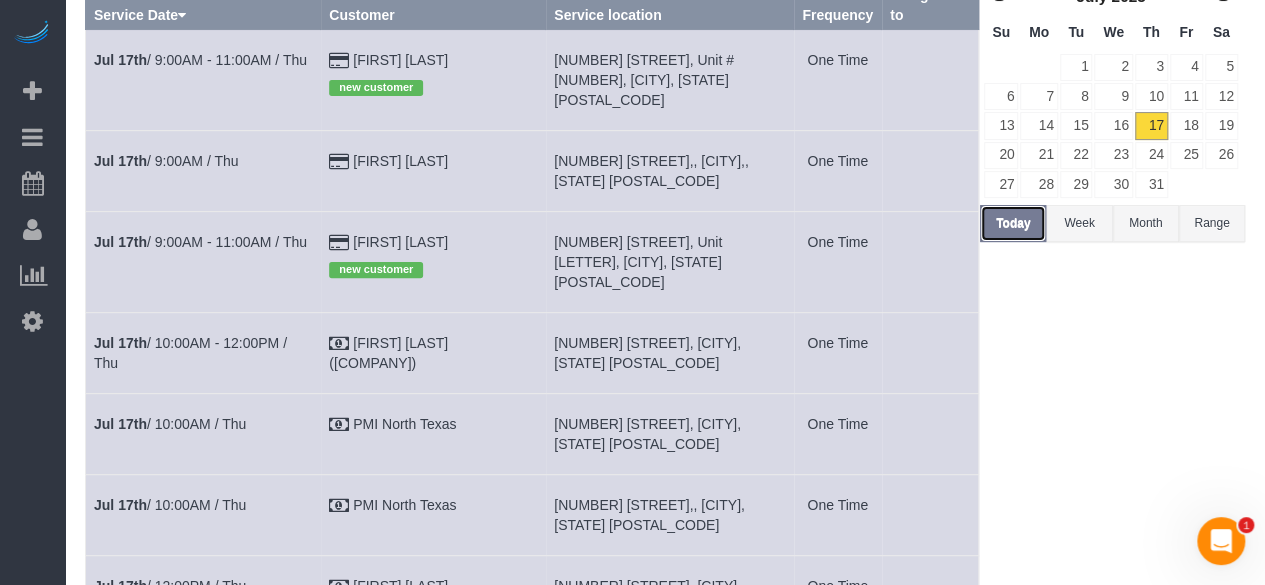 scroll, scrollTop: 199, scrollLeft: 0, axis: vertical 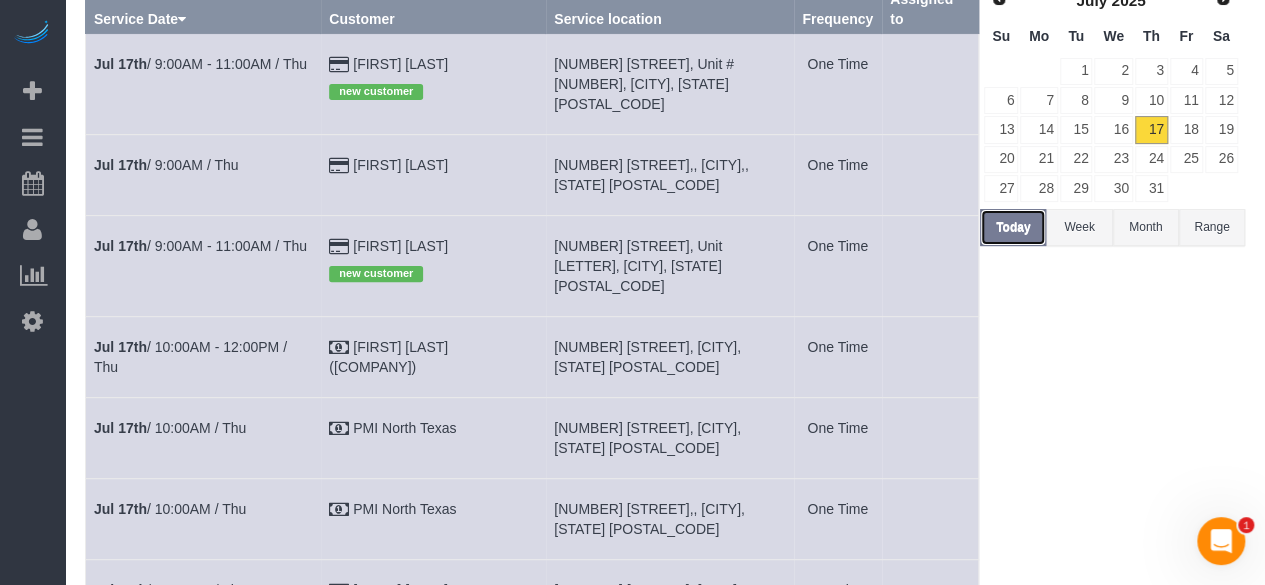 click on "Today" at bounding box center (1013, 227) 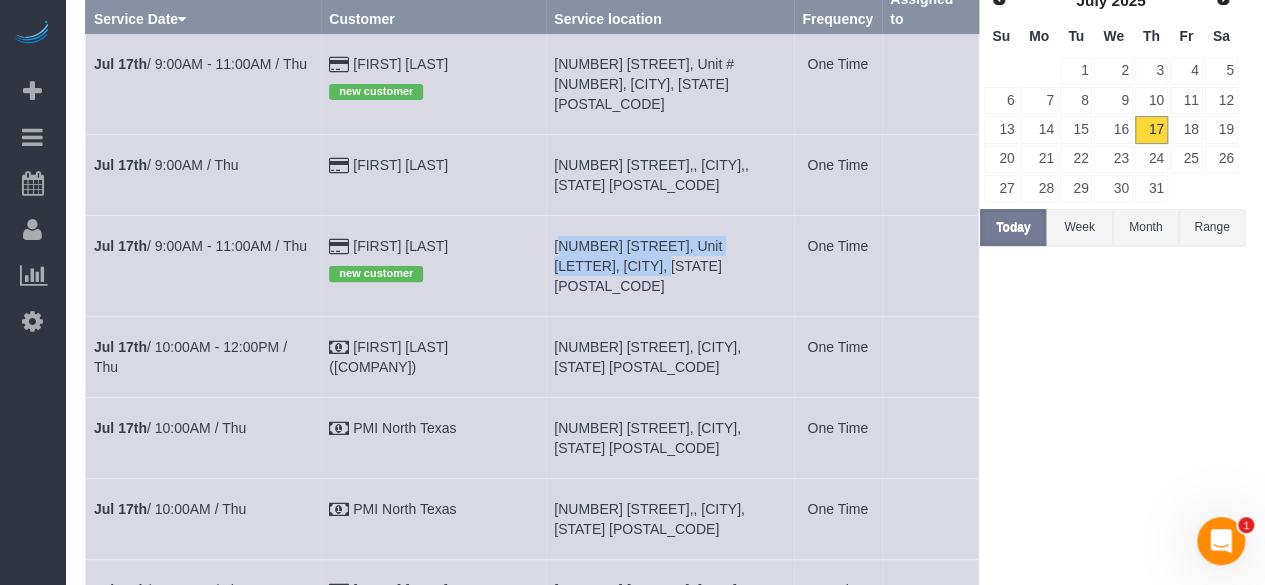 drag, startPoint x: 559, startPoint y: 233, endPoint x: 620, endPoint y: 264, distance: 68.42514 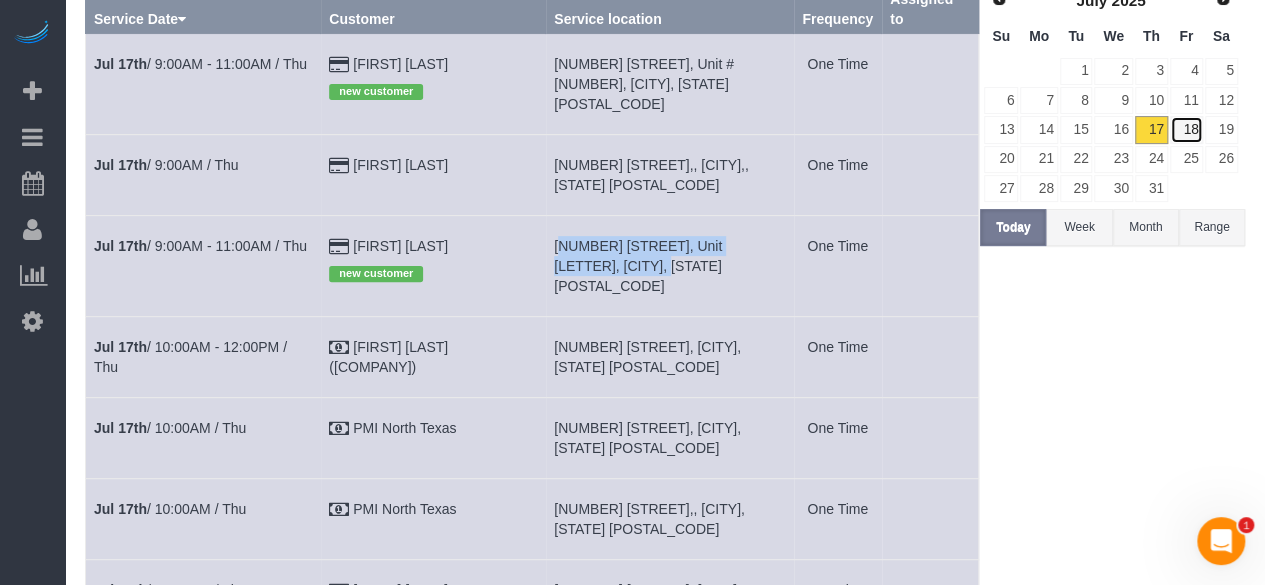 click on "18" at bounding box center (1186, 129) 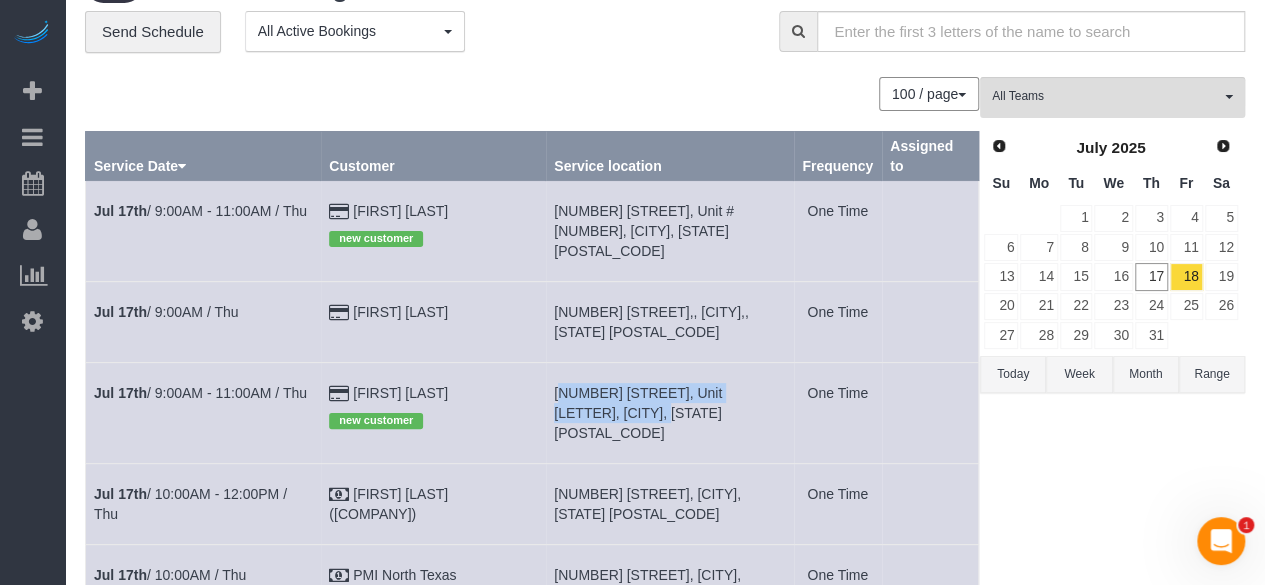 scroll, scrollTop: 0, scrollLeft: 0, axis: both 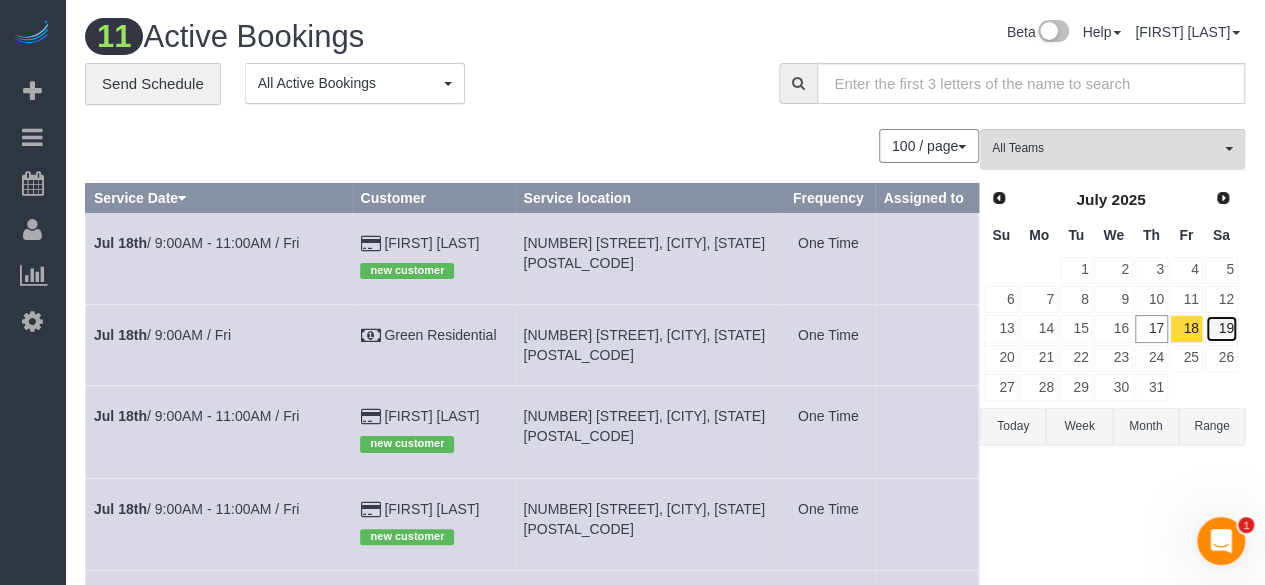 click on "19" at bounding box center (1221, 328) 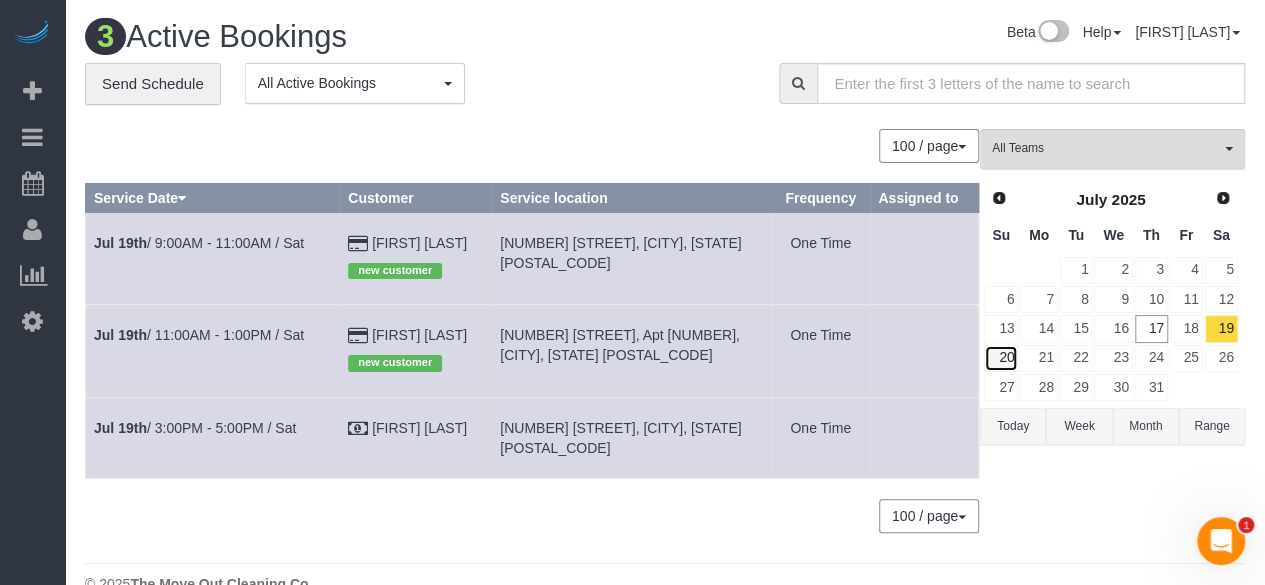 click on "20" at bounding box center [1001, 358] 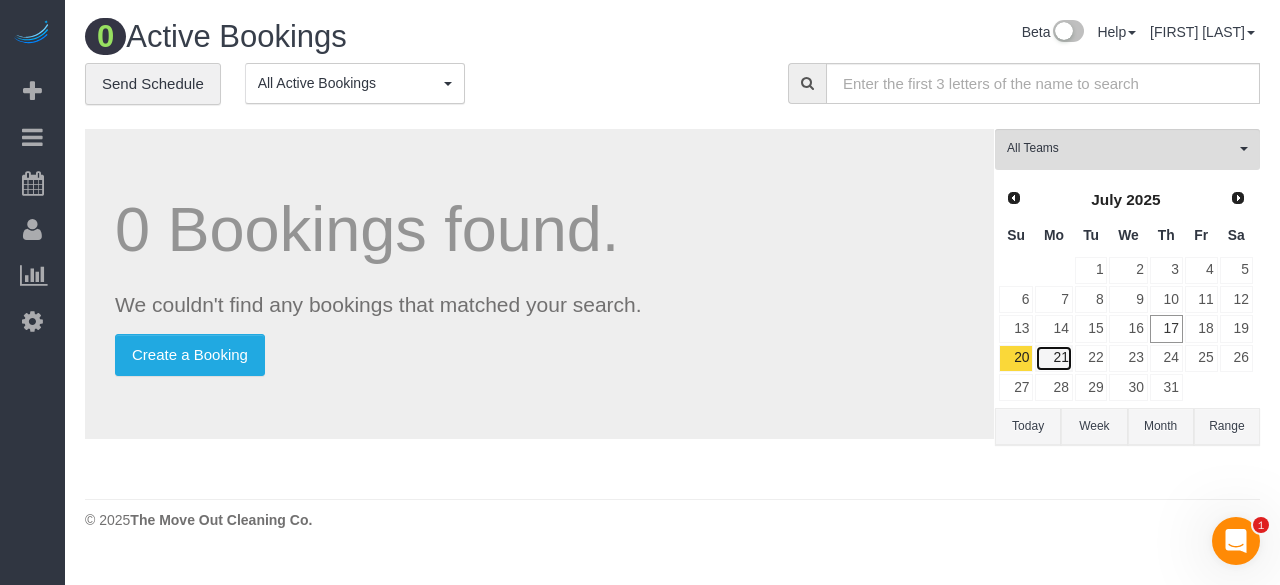 click on "21" at bounding box center [1053, 358] 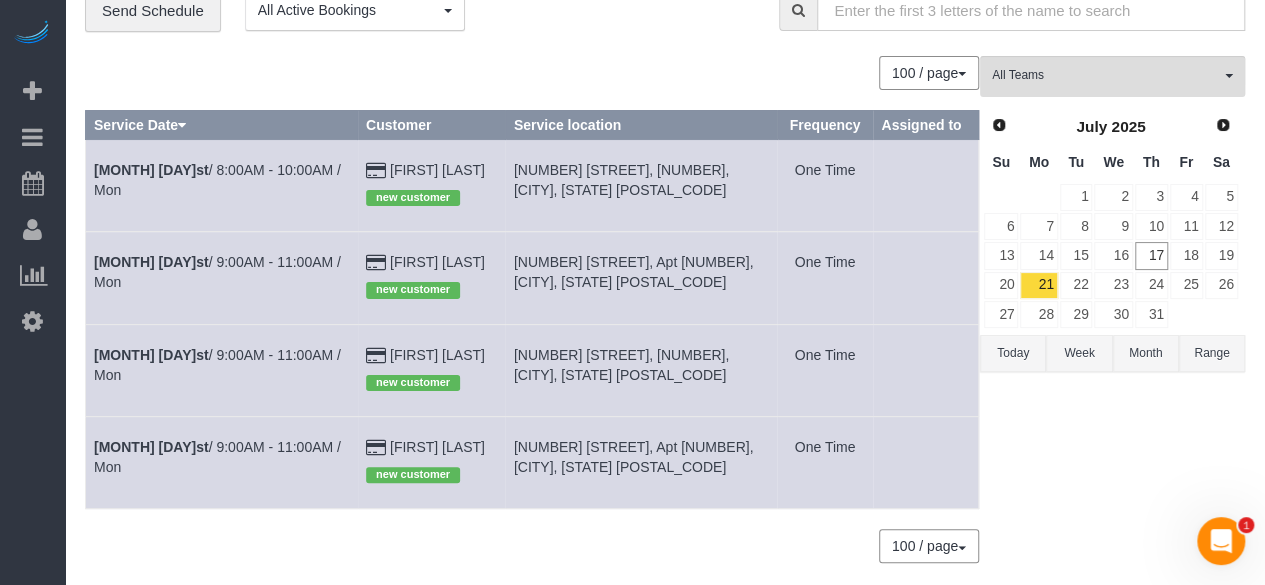 scroll, scrollTop: 100, scrollLeft: 0, axis: vertical 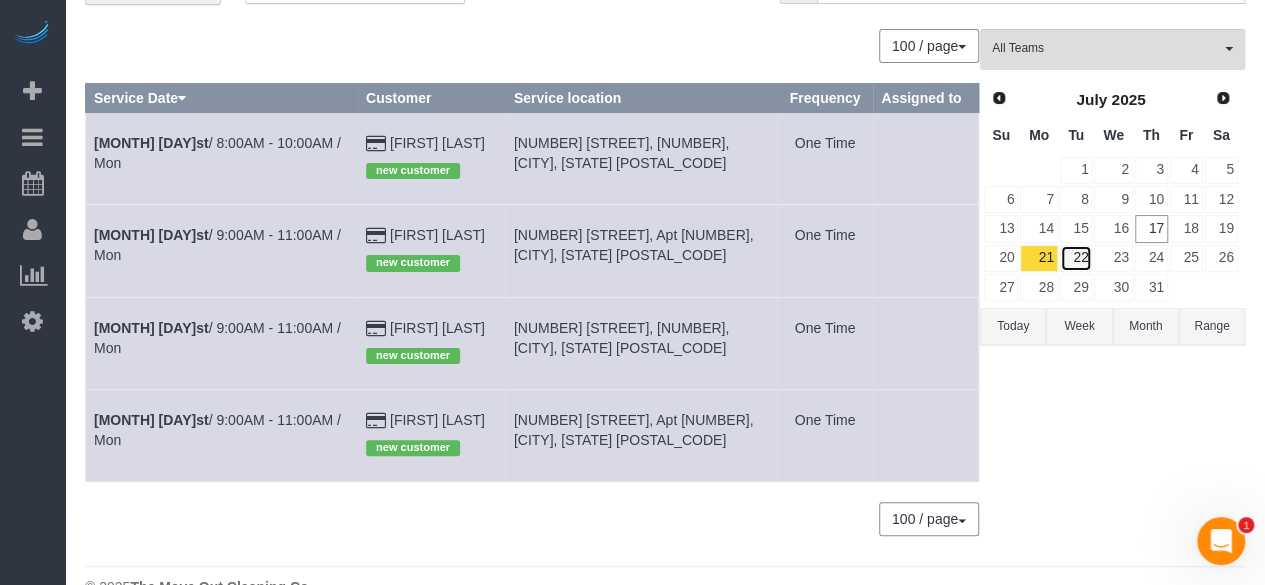 click on "22" at bounding box center [1076, 258] 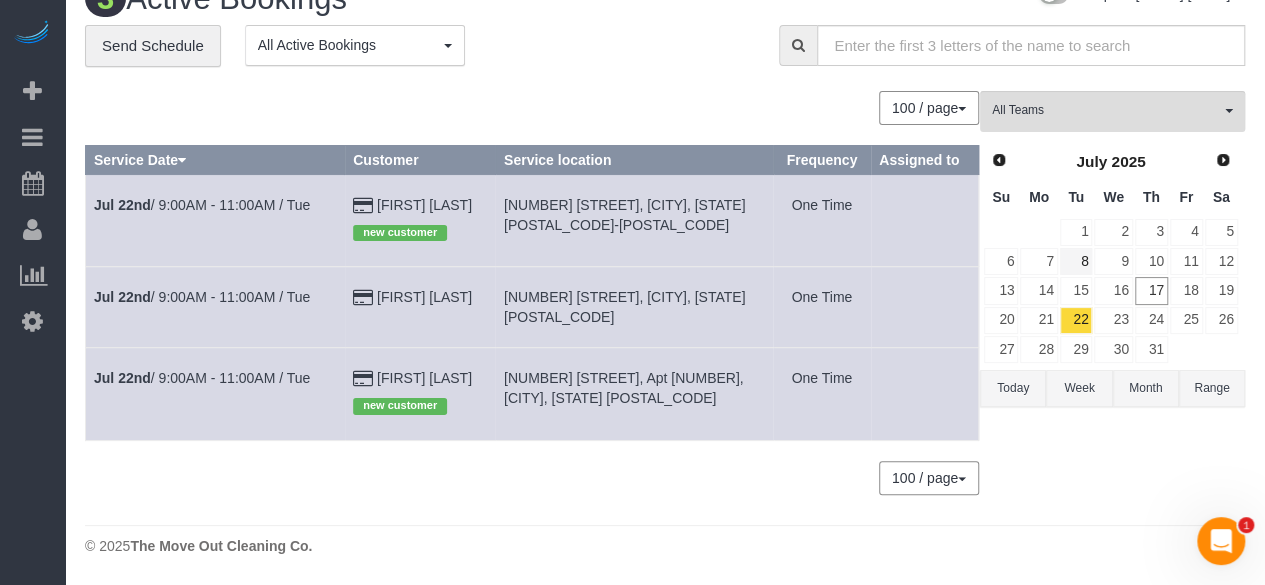 scroll, scrollTop: 35, scrollLeft: 0, axis: vertical 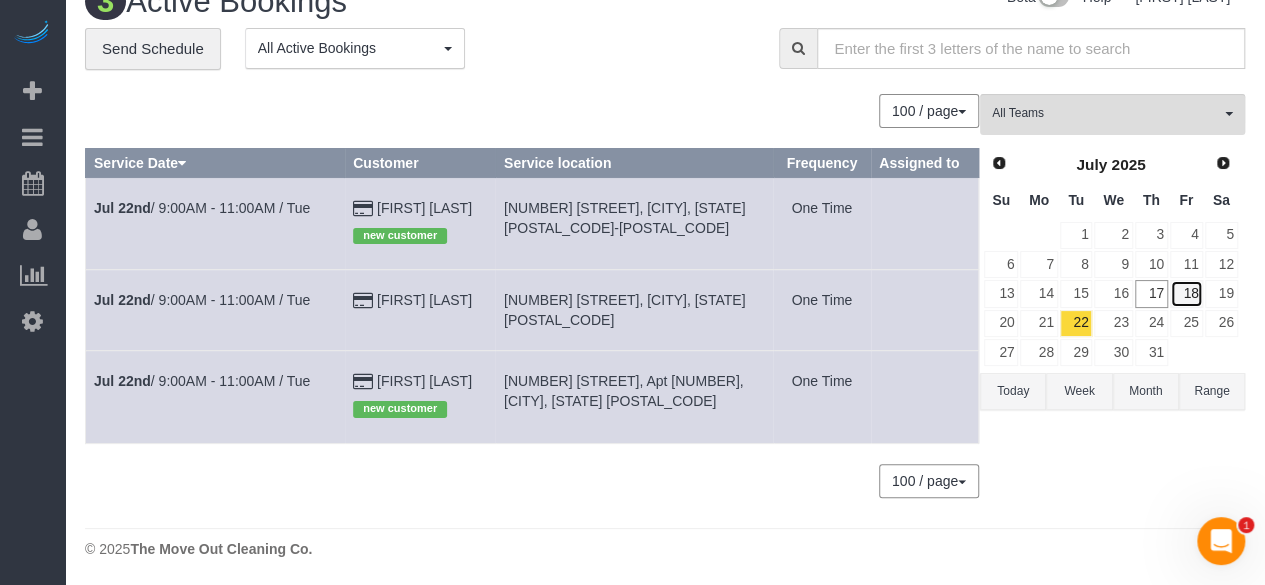 click on "18" at bounding box center (1186, 293) 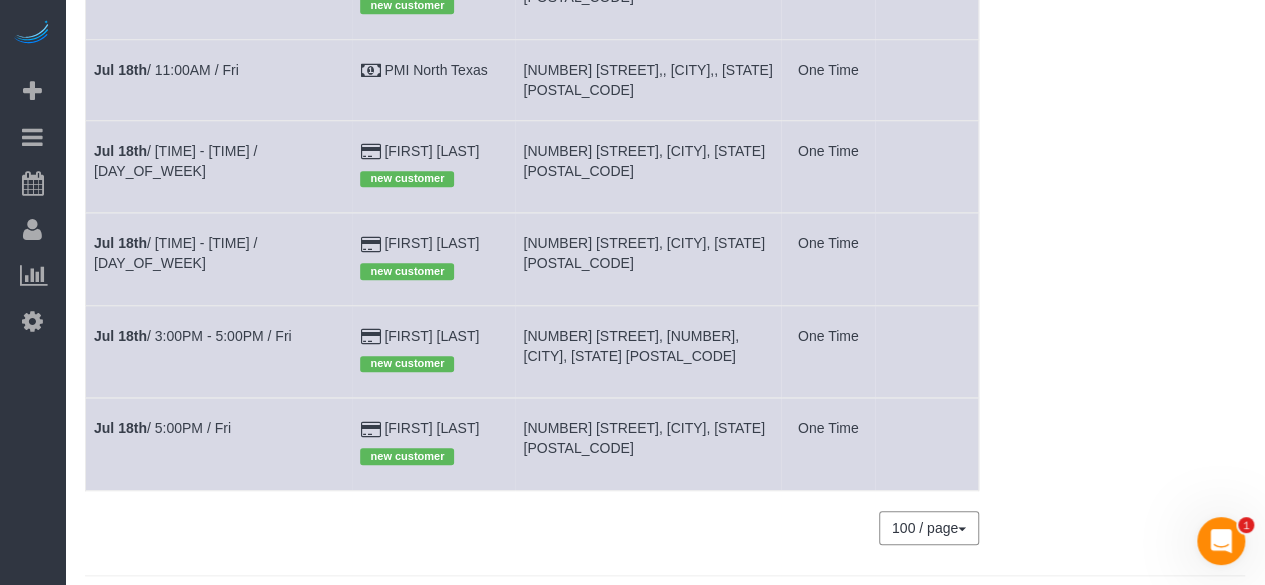 scroll, scrollTop: 735, scrollLeft: 0, axis: vertical 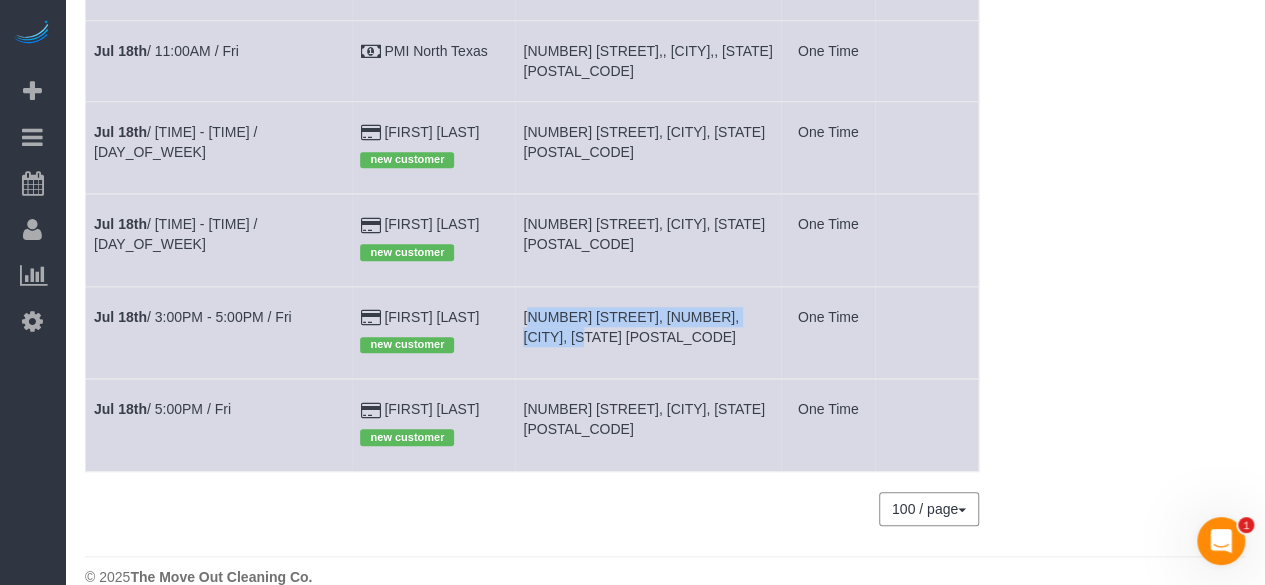drag, startPoint x: 531, startPoint y: 293, endPoint x: 595, endPoint y: 319, distance: 69.079666 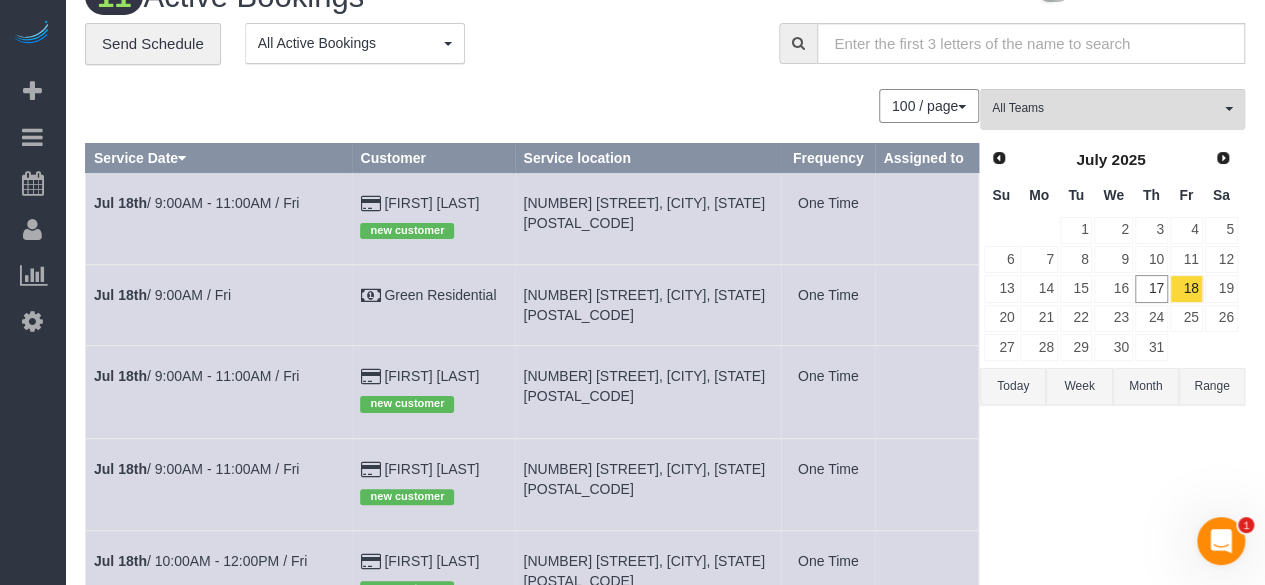 scroll, scrollTop: 35, scrollLeft: 0, axis: vertical 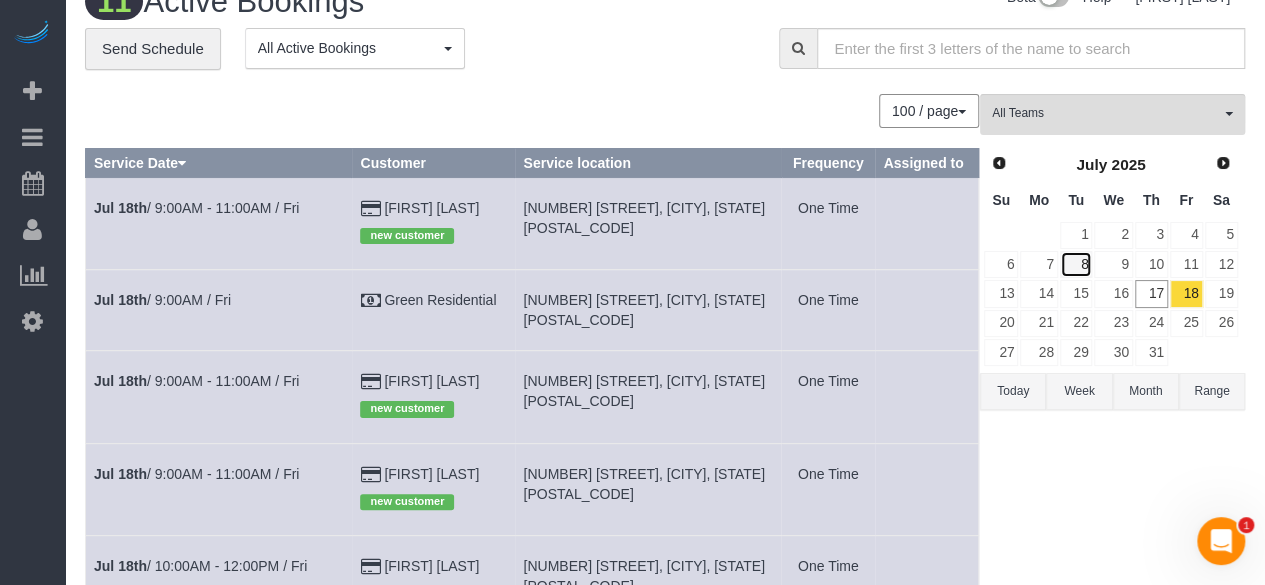 click on "8" at bounding box center (1076, 264) 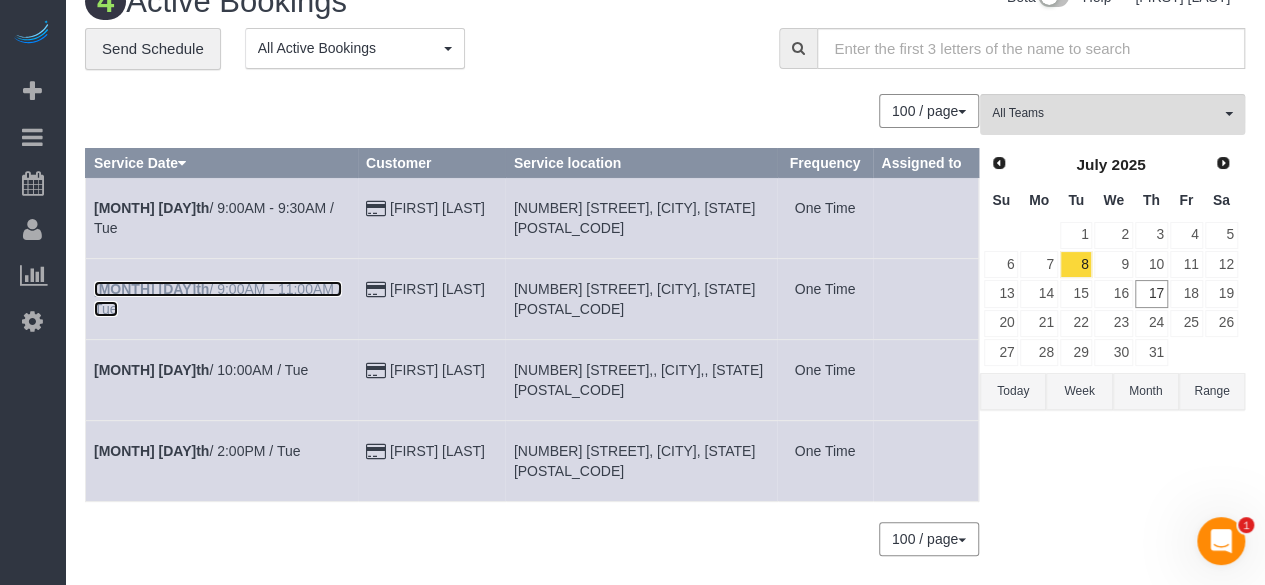 click on "[MONTH] [DAY]th
/ [TIME] - [TIME] / [DAY_OF_WEEK]" at bounding box center [218, 299] 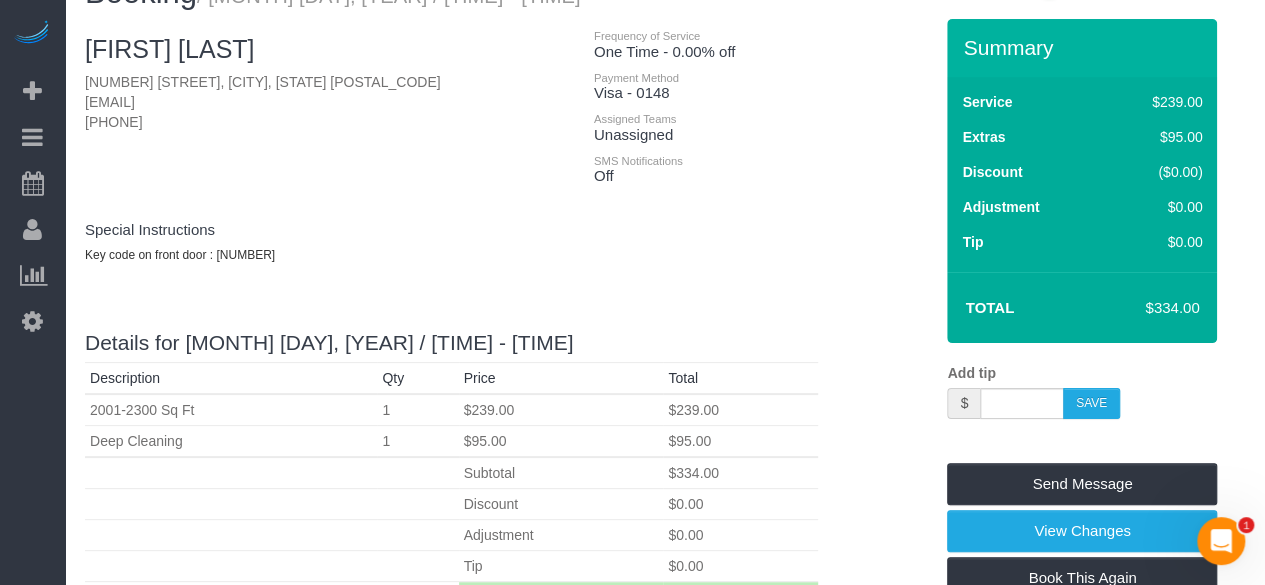 scroll, scrollTop: 0, scrollLeft: 0, axis: both 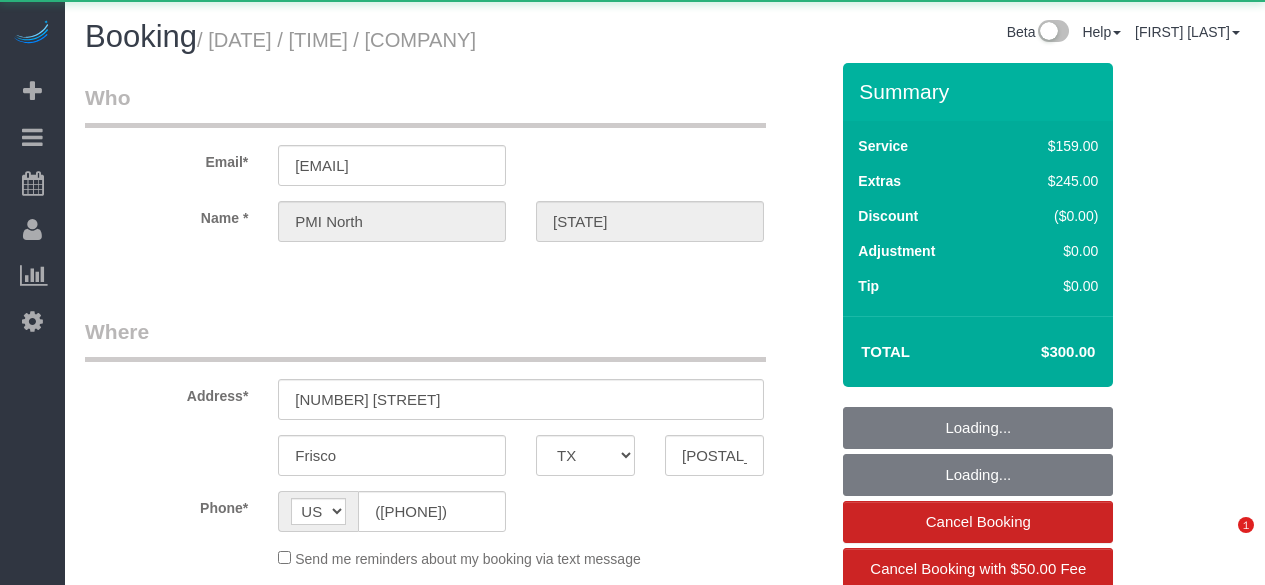 select on "TX" 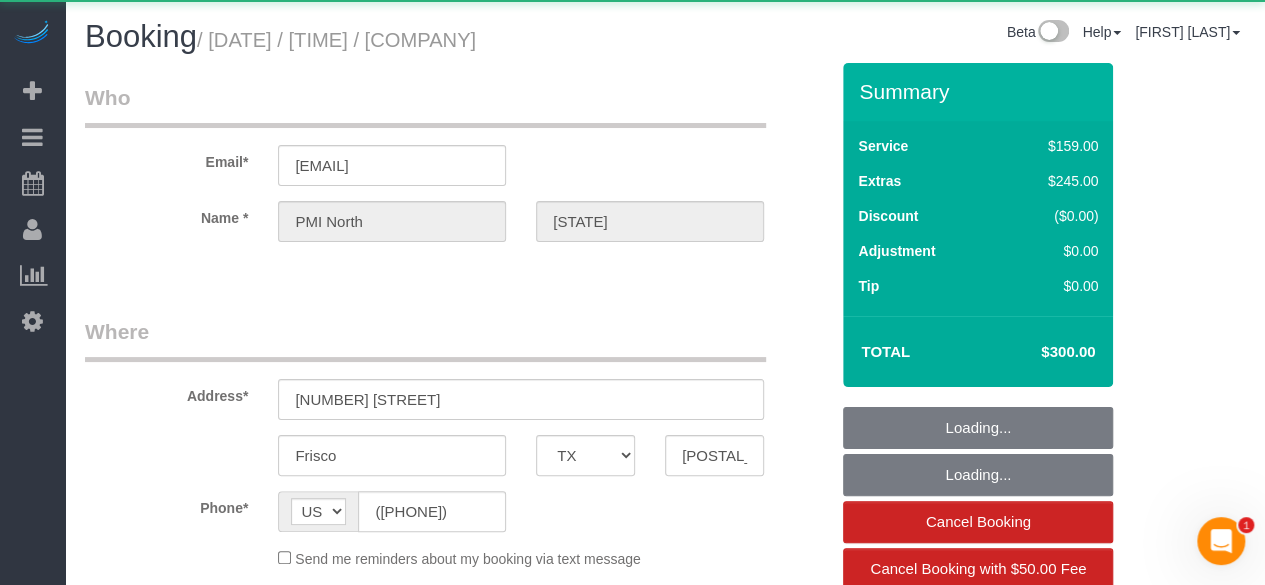 scroll, scrollTop: 0, scrollLeft: 0, axis: both 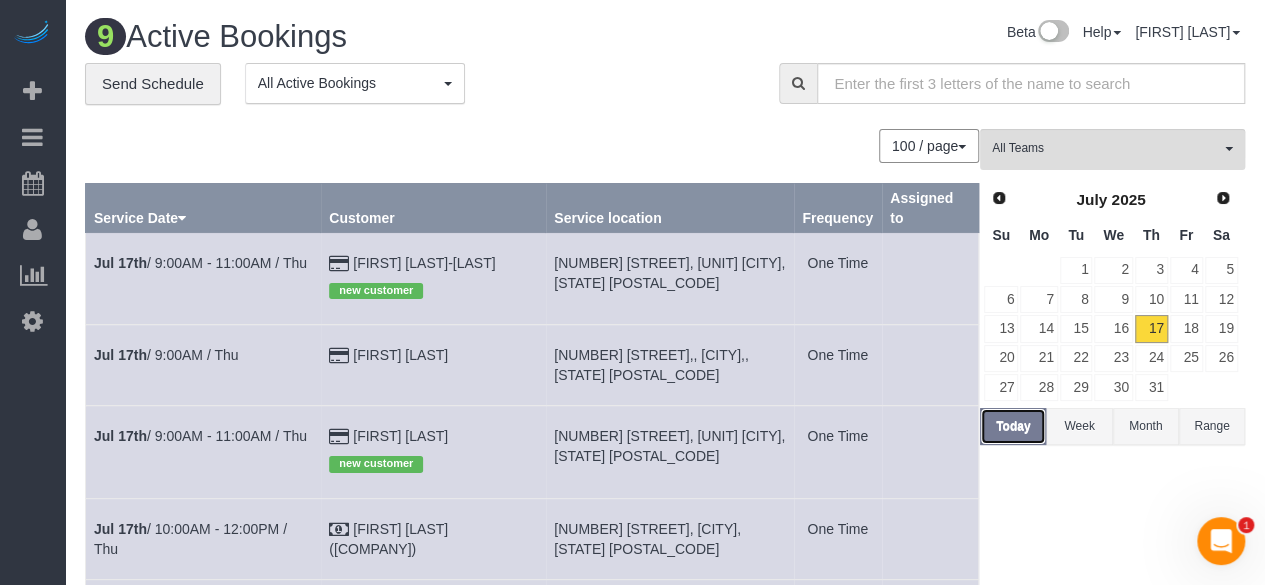click on "Today" at bounding box center [1013, 426] 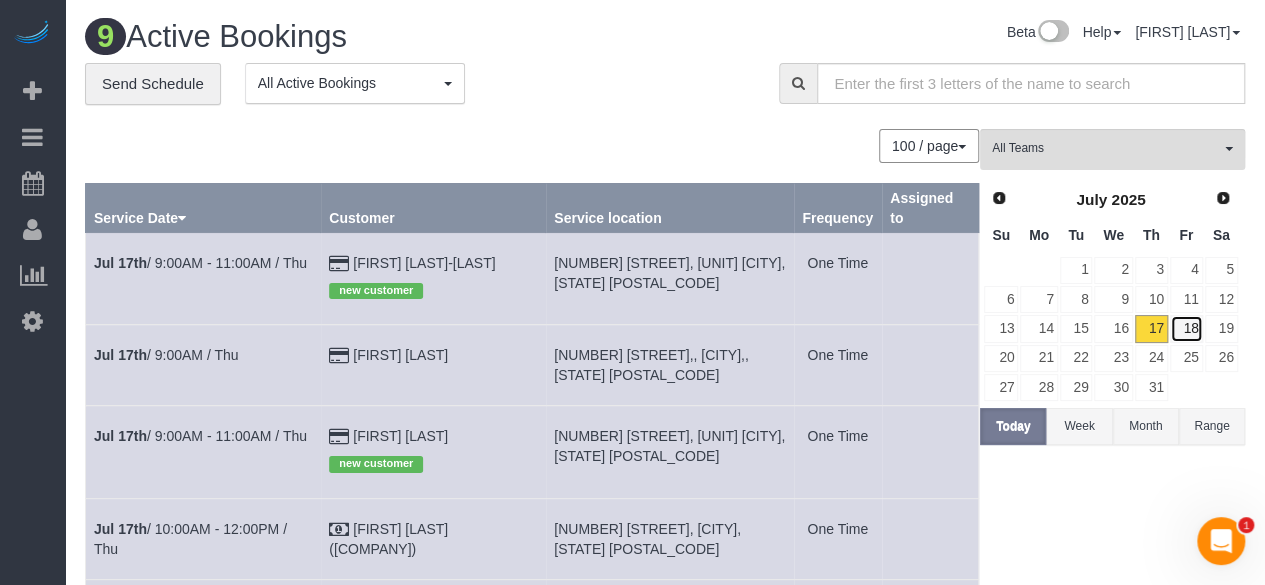 click on "18" at bounding box center [1186, 328] 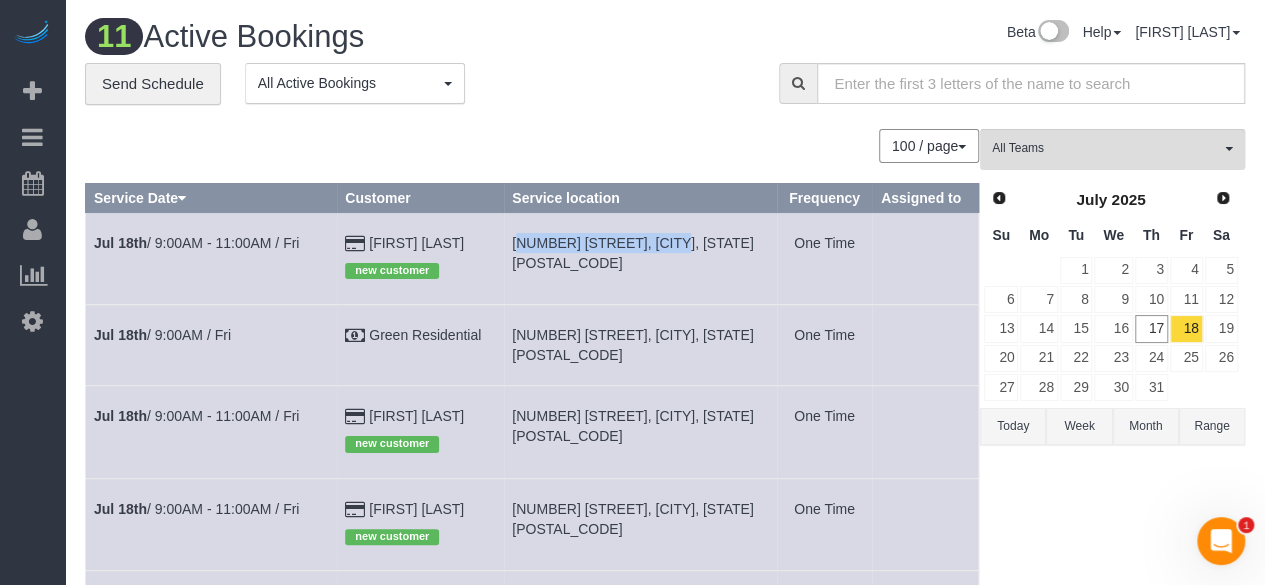 drag, startPoint x: 531, startPoint y: 239, endPoint x: 687, endPoint y: 247, distance: 156.20499 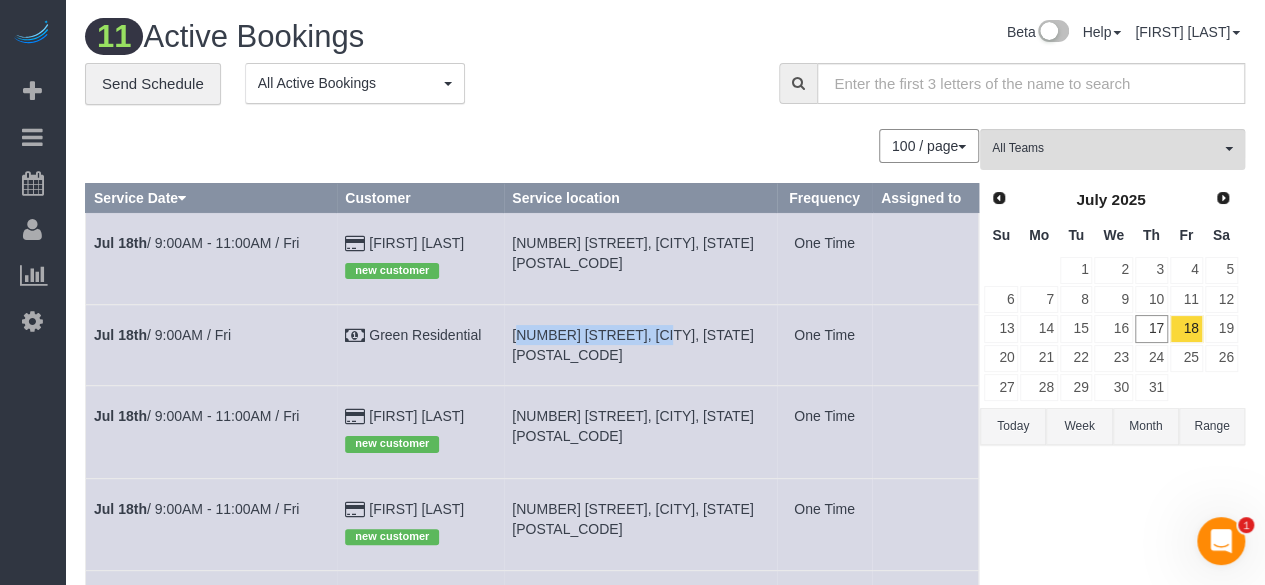 drag, startPoint x: 530, startPoint y: 331, endPoint x: 672, endPoint y: 337, distance: 142.12671 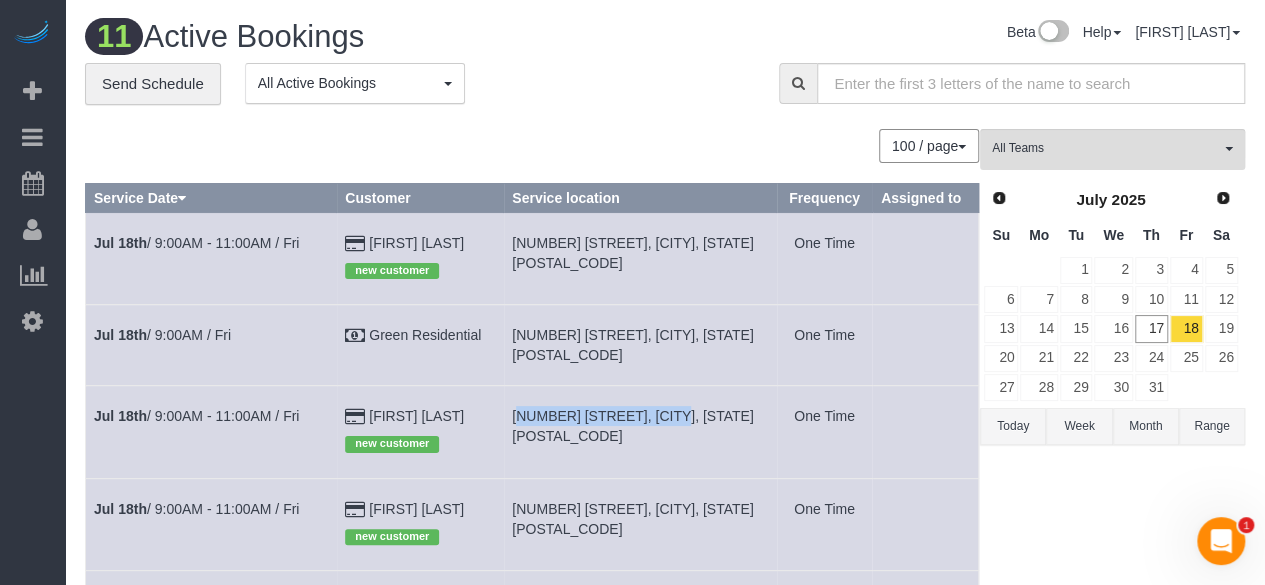 drag, startPoint x: 530, startPoint y: 418, endPoint x: 681, endPoint y: 416, distance: 151.01324 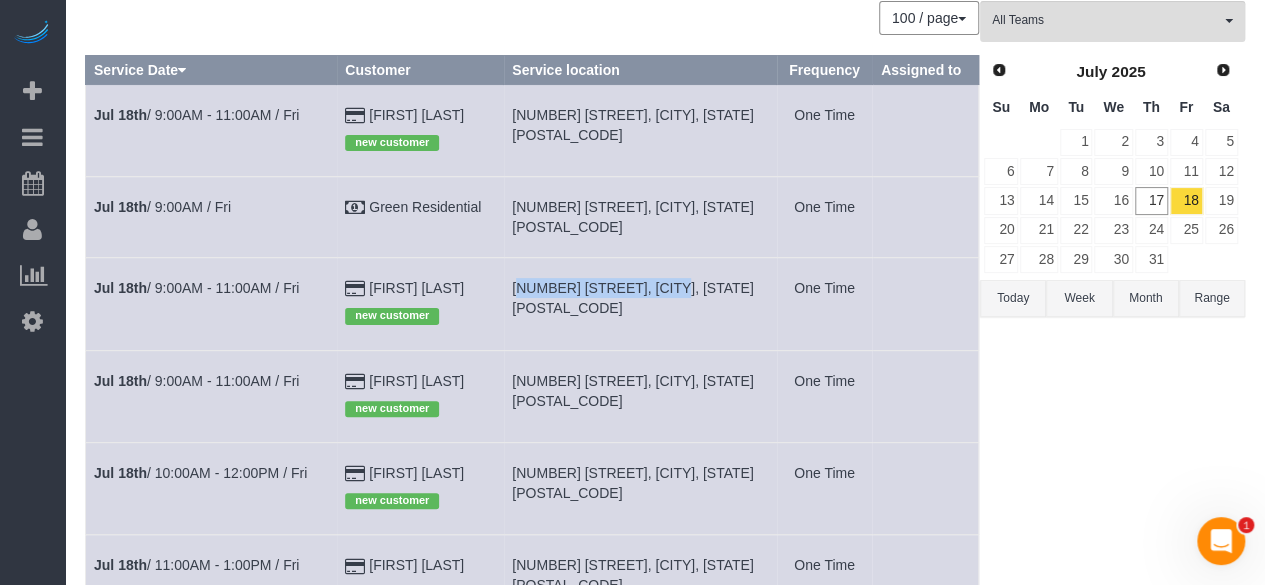 scroll, scrollTop: 200, scrollLeft: 0, axis: vertical 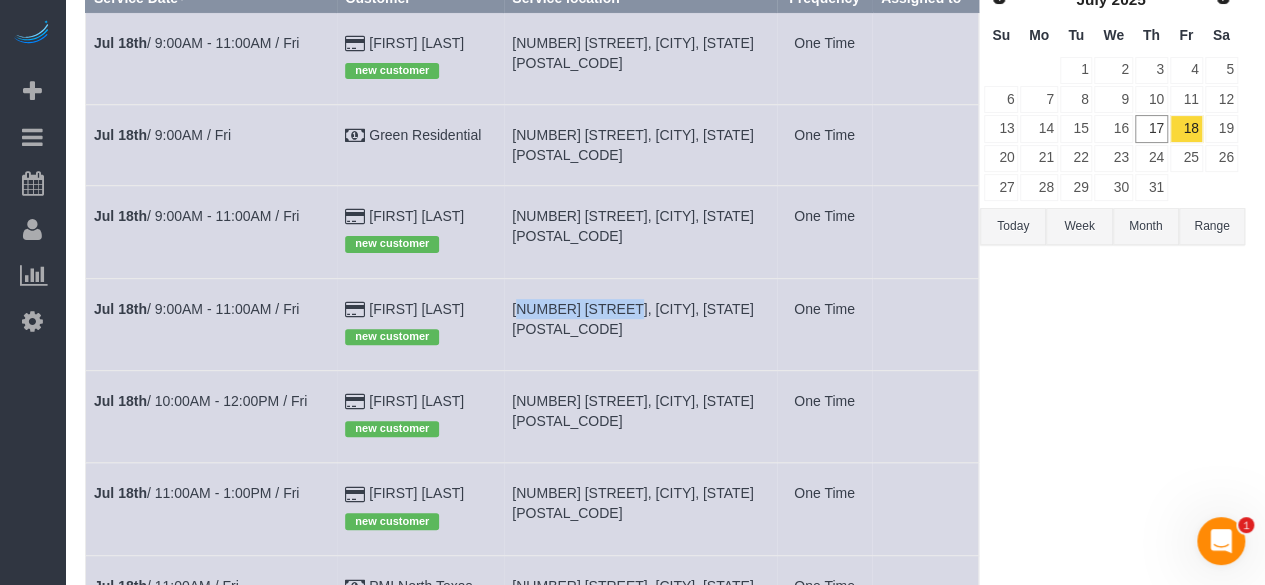 drag, startPoint x: 529, startPoint y: 307, endPoint x: 632, endPoint y: 308, distance: 103.00485 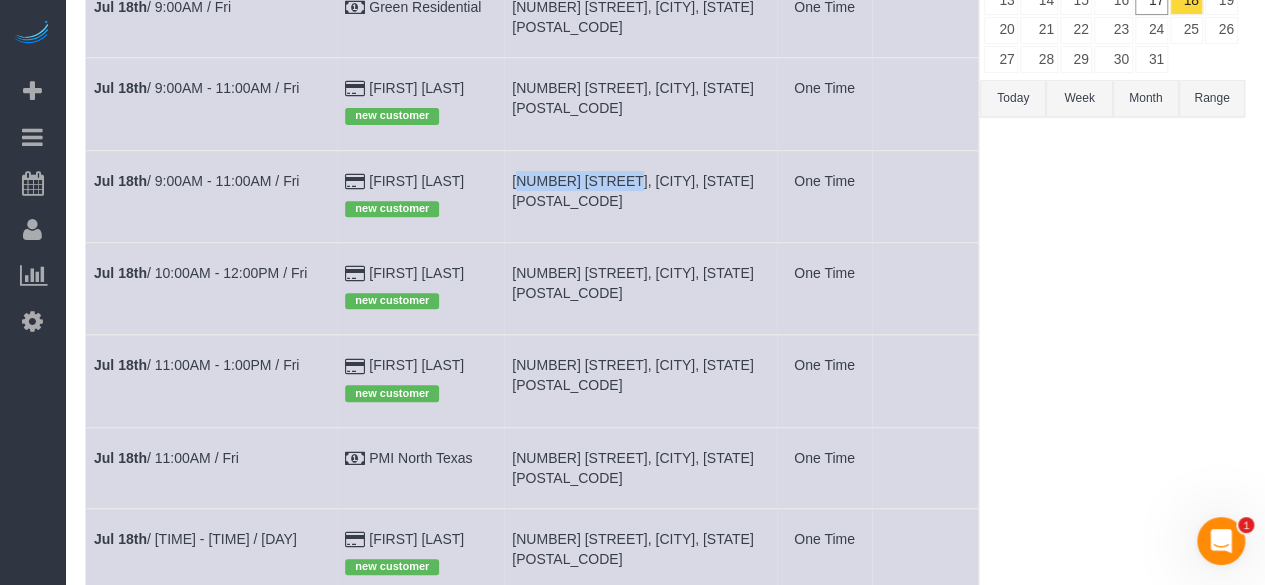 scroll, scrollTop: 400, scrollLeft: 0, axis: vertical 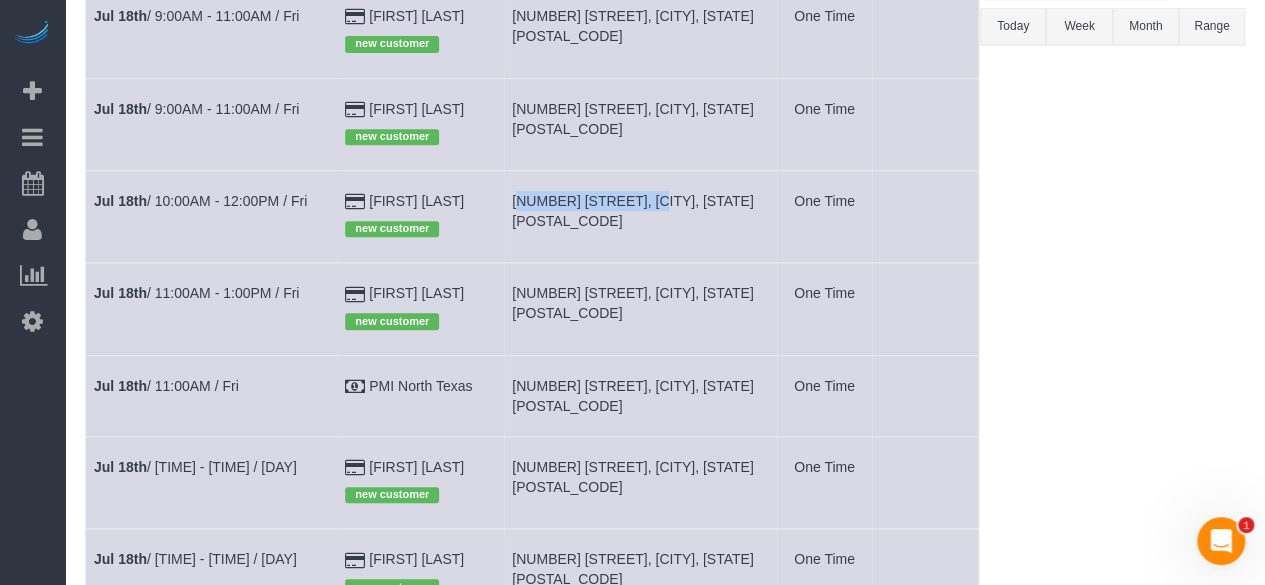 drag, startPoint x: 533, startPoint y: 200, endPoint x: 656, endPoint y: 201, distance: 123.00407 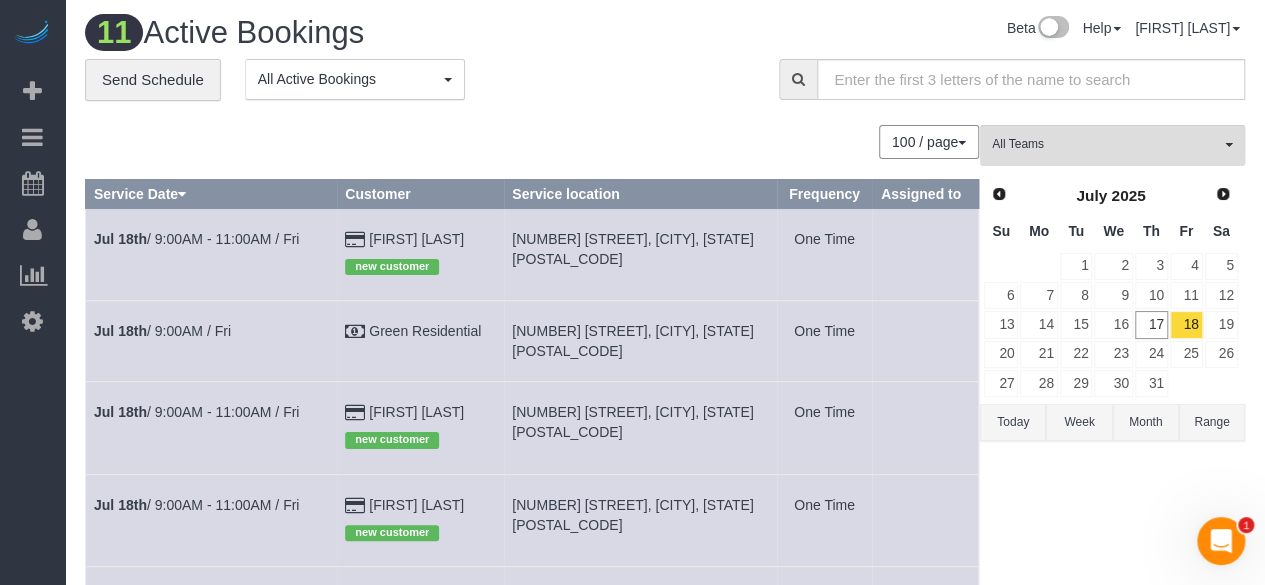 scroll, scrollTop: 0, scrollLeft: 0, axis: both 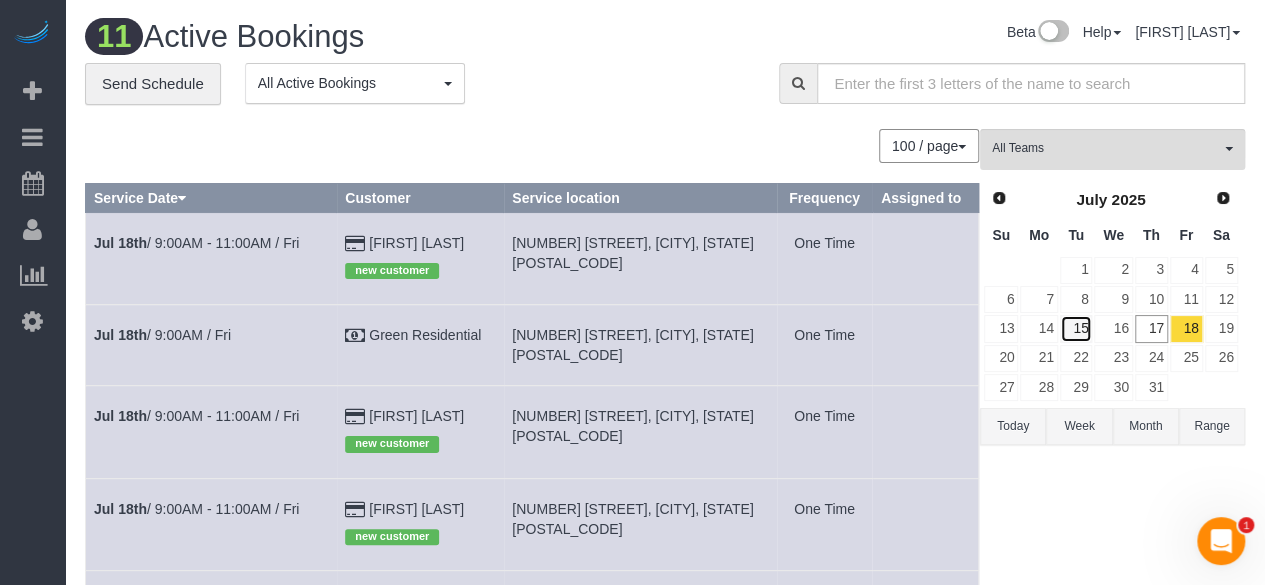 click on "15" at bounding box center [1076, 328] 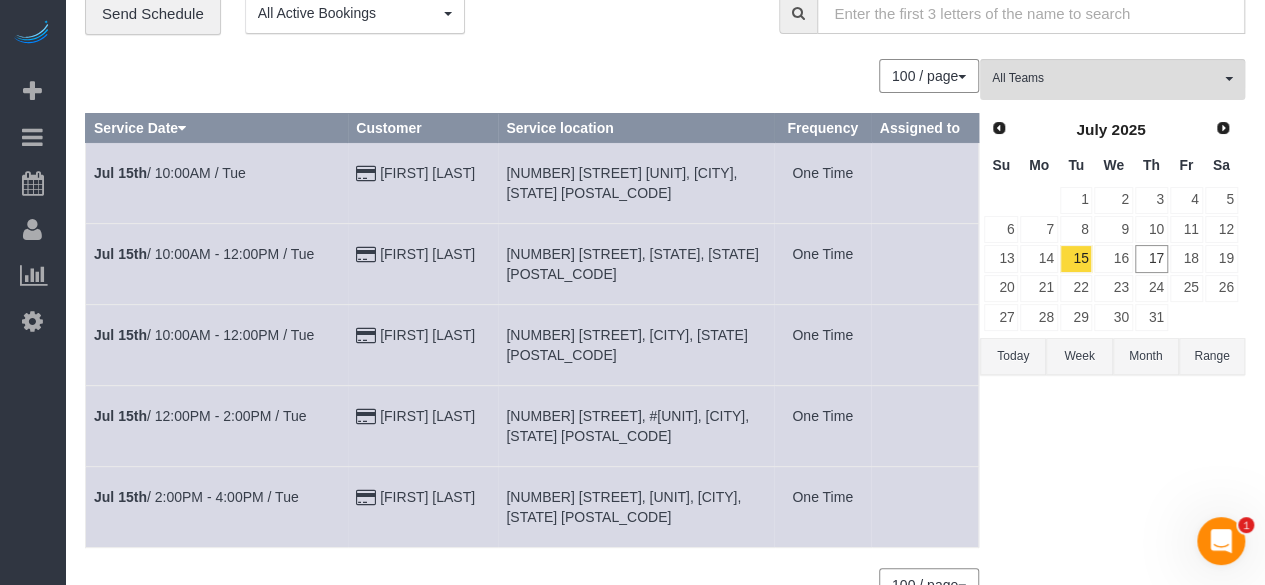 scroll, scrollTop: 133, scrollLeft: 0, axis: vertical 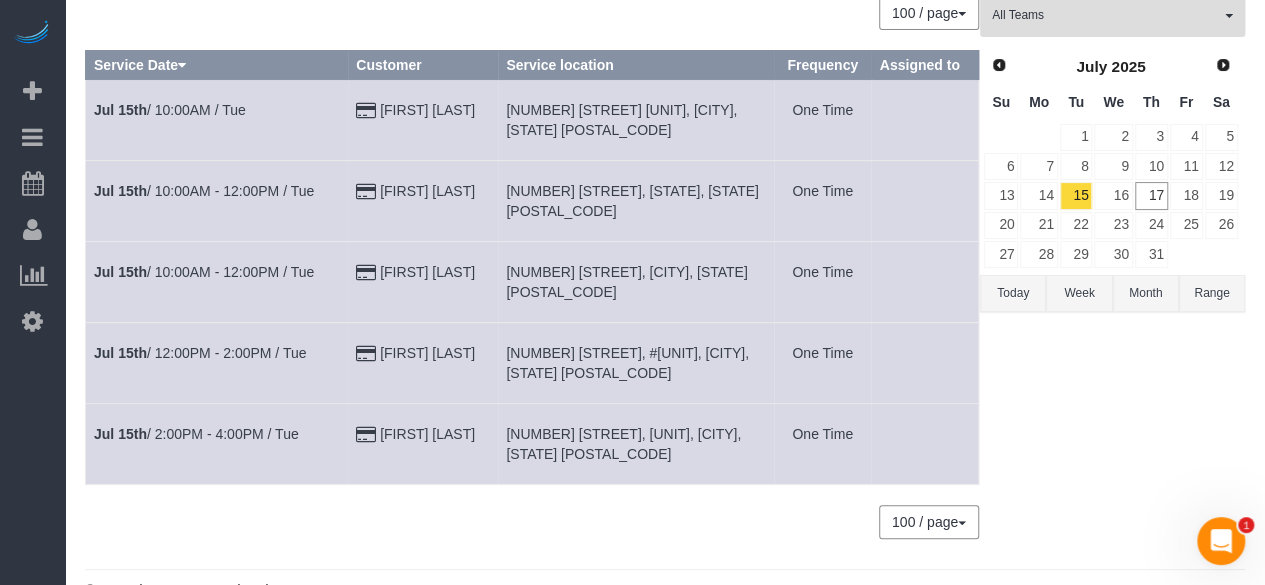 click on "Jul 15th
/ 10:00AM - 12:00PM / Tue" at bounding box center [217, 281] 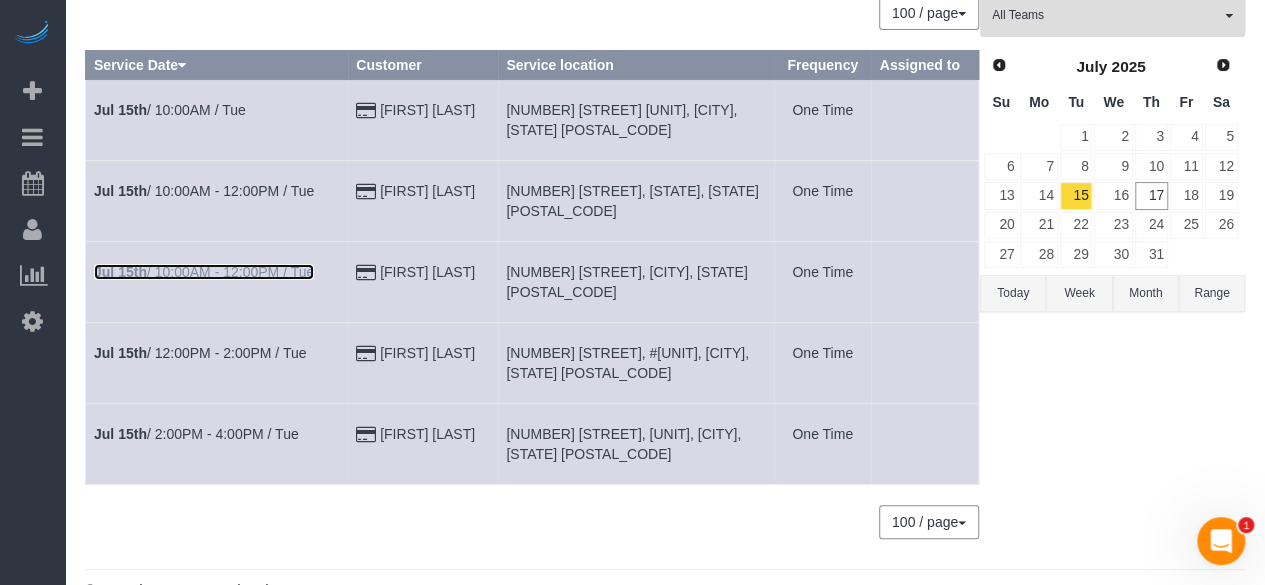click on "Jul 15th
/ 10:00AM - 12:00PM / Tue" at bounding box center [204, 272] 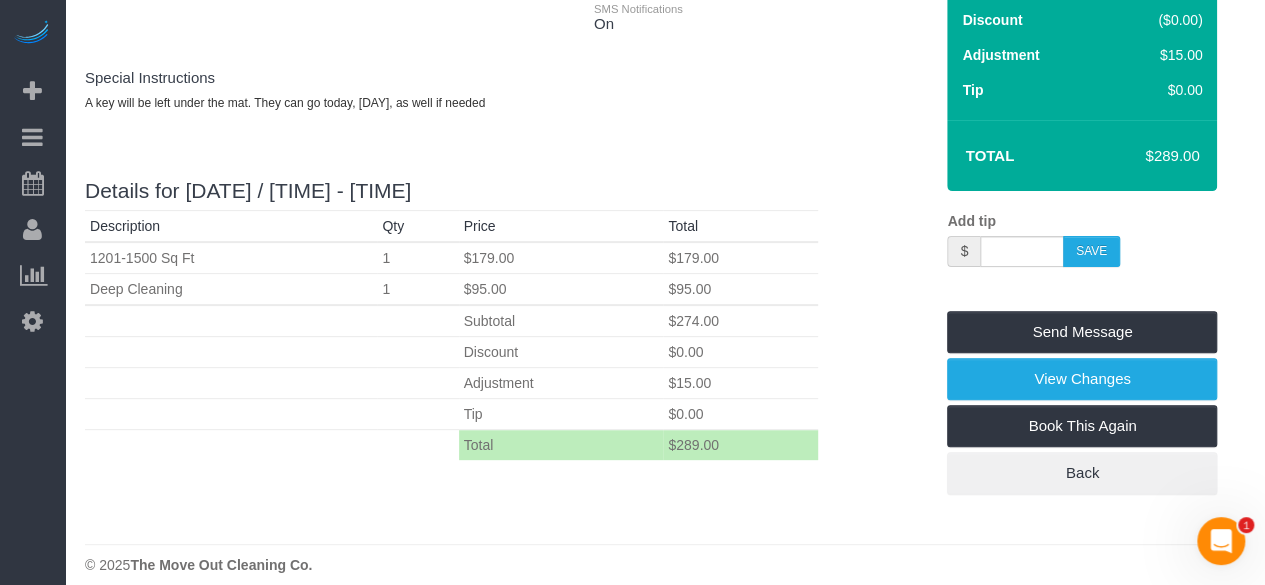 scroll, scrollTop: 200, scrollLeft: 0, axis: vertical 